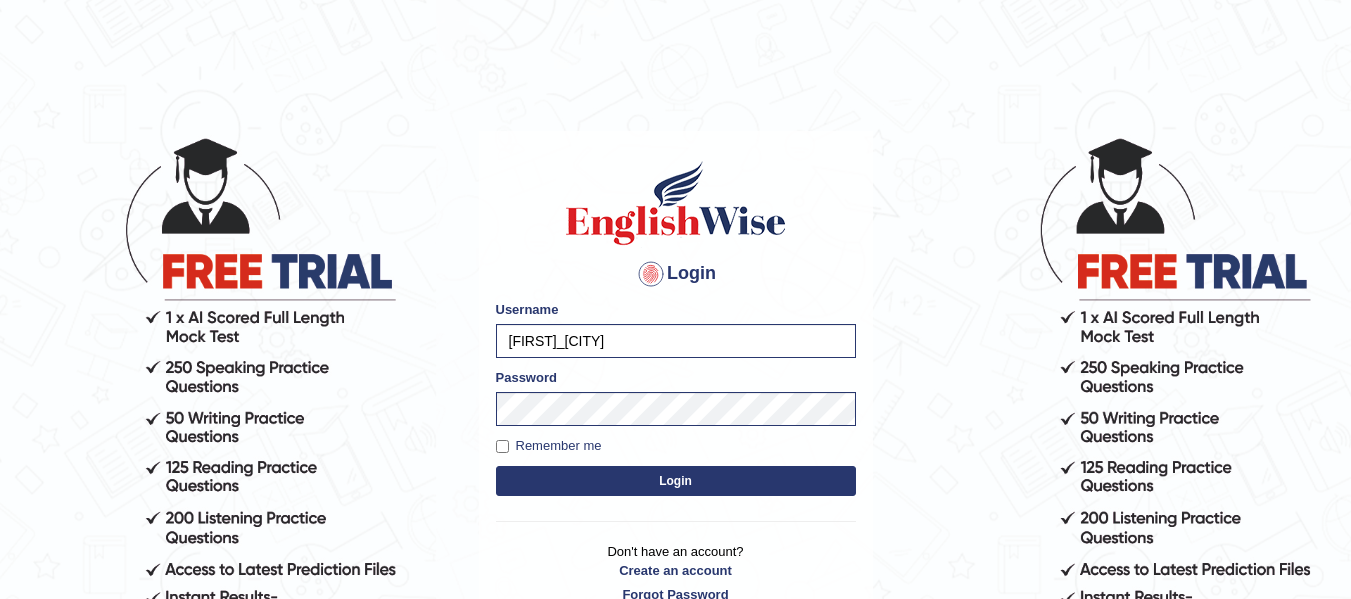 scroll, scrollTop: 0, scrollLeft: 0, axis: both 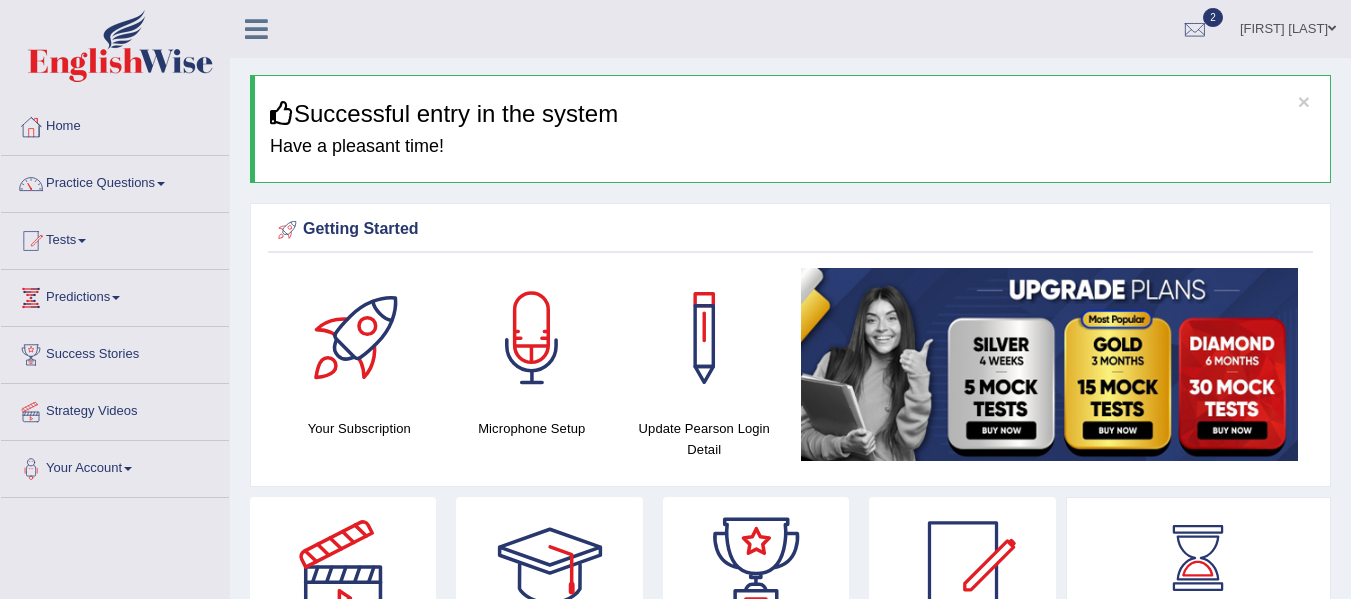 click at bounding box center (1195, 30) 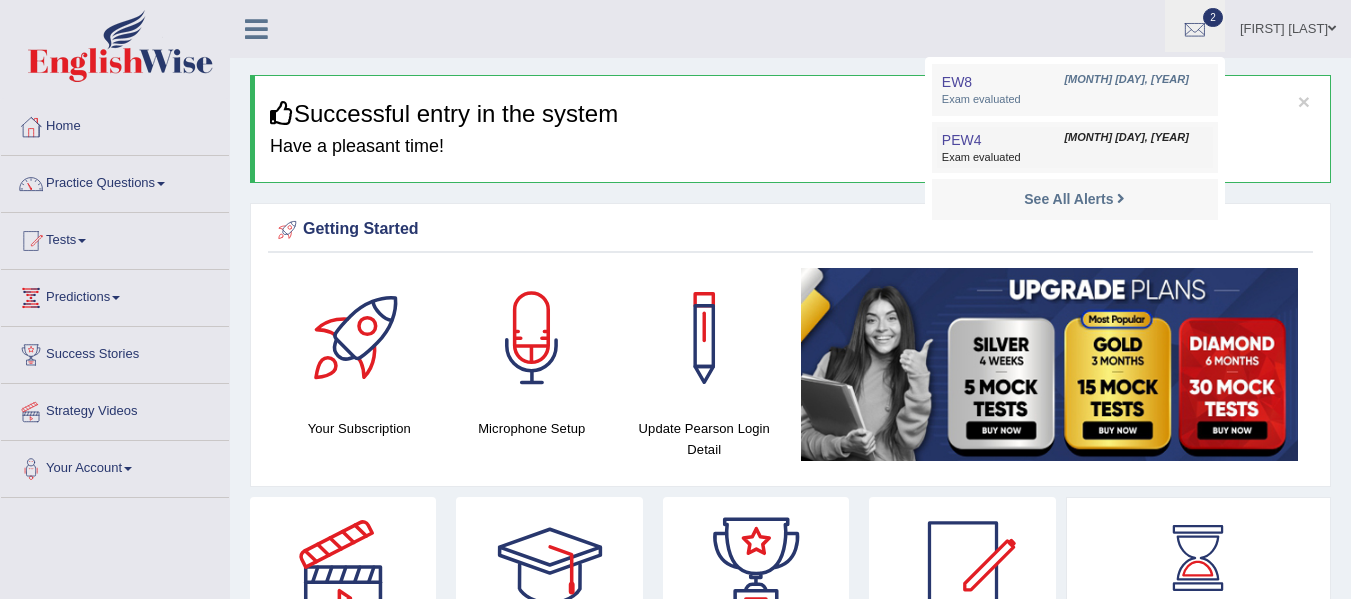 click on "EW8
Jul 14, 2025
Exam evaluated
PEW4
Jun 22, 2025
Exam evaluated                                     See All Alerts" at bounding box center (1075, 144) 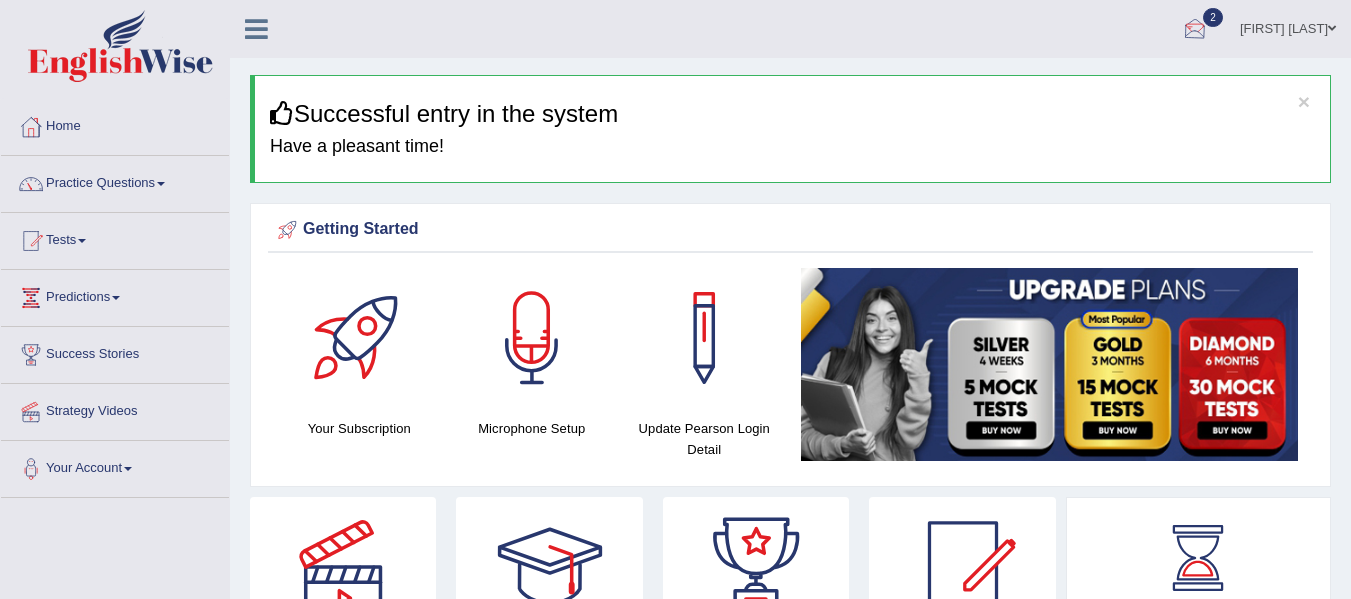 click at bounding box center [1195, 30] 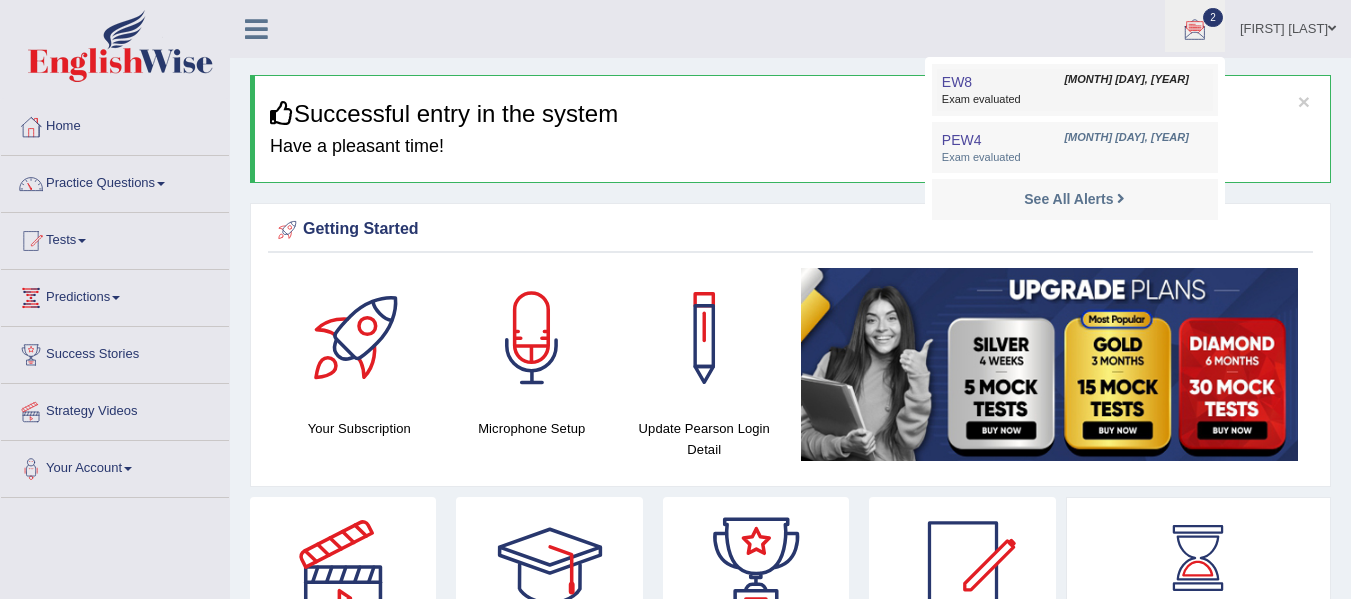 click on "EW8
Jul 14, 2025
Exam evaluated" at bounding box center (1075, 90) 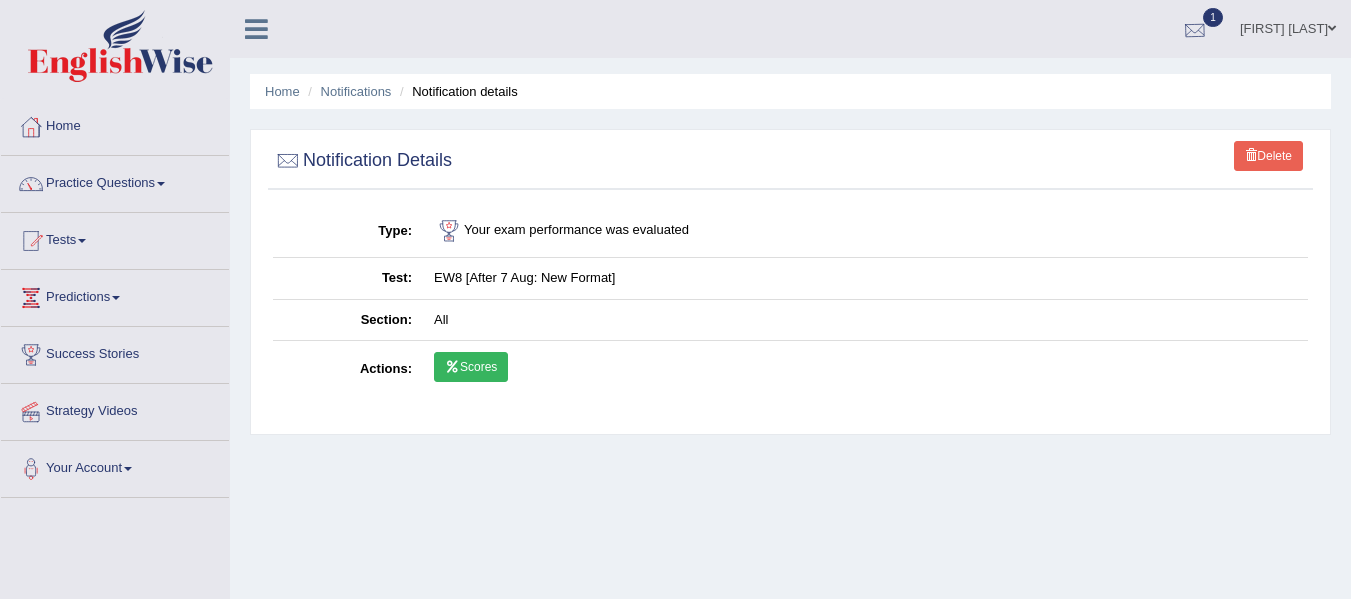 scroll, scrollTop: 0, scrollLeft: 0, axis: both 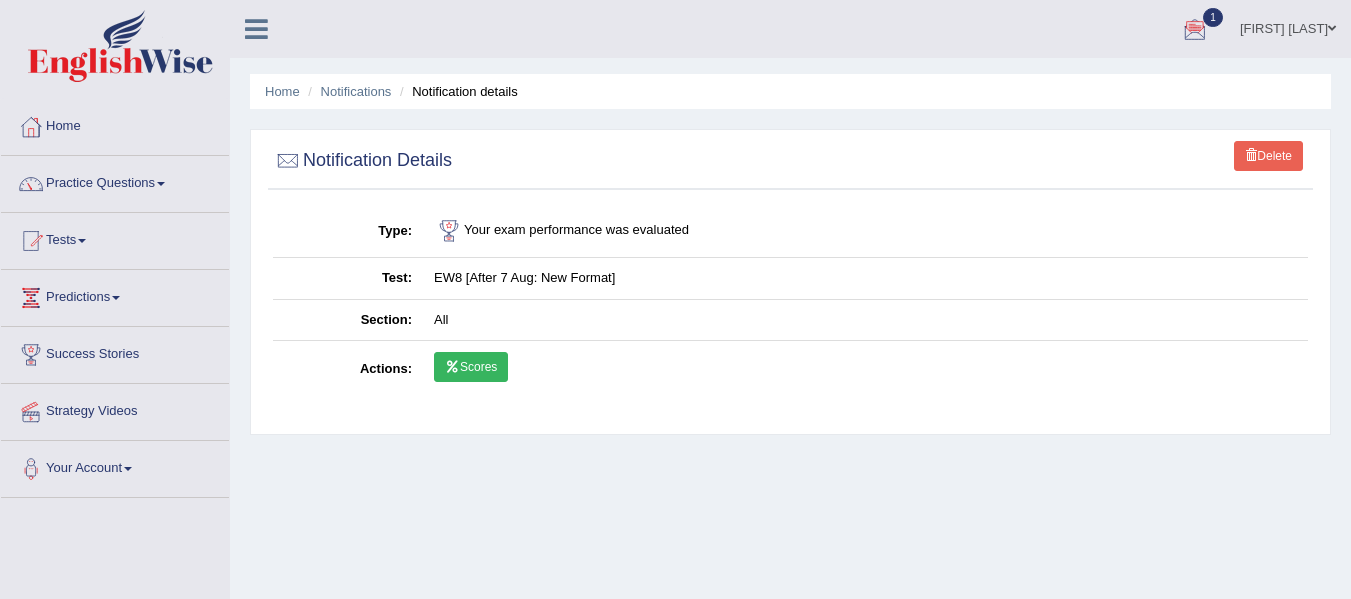 click at bounding box center (1195, 30) 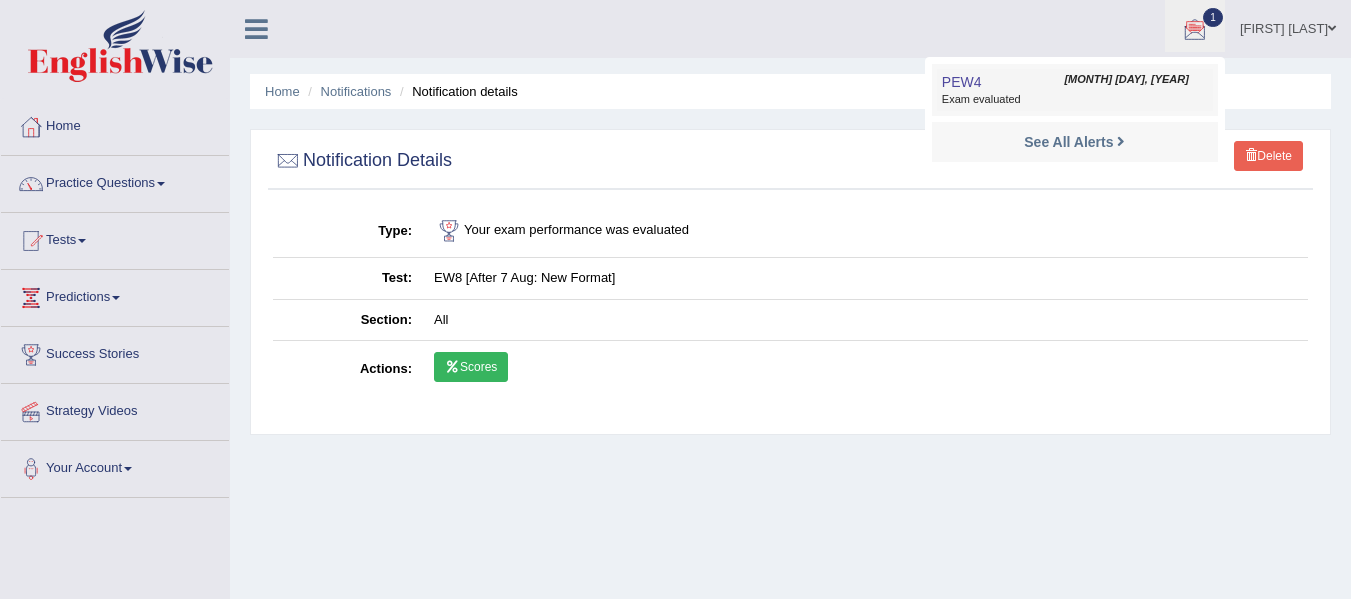 click on "PEW4
Jun 22, 2025
Exam evaluated" at bounding box center (1075, 90) 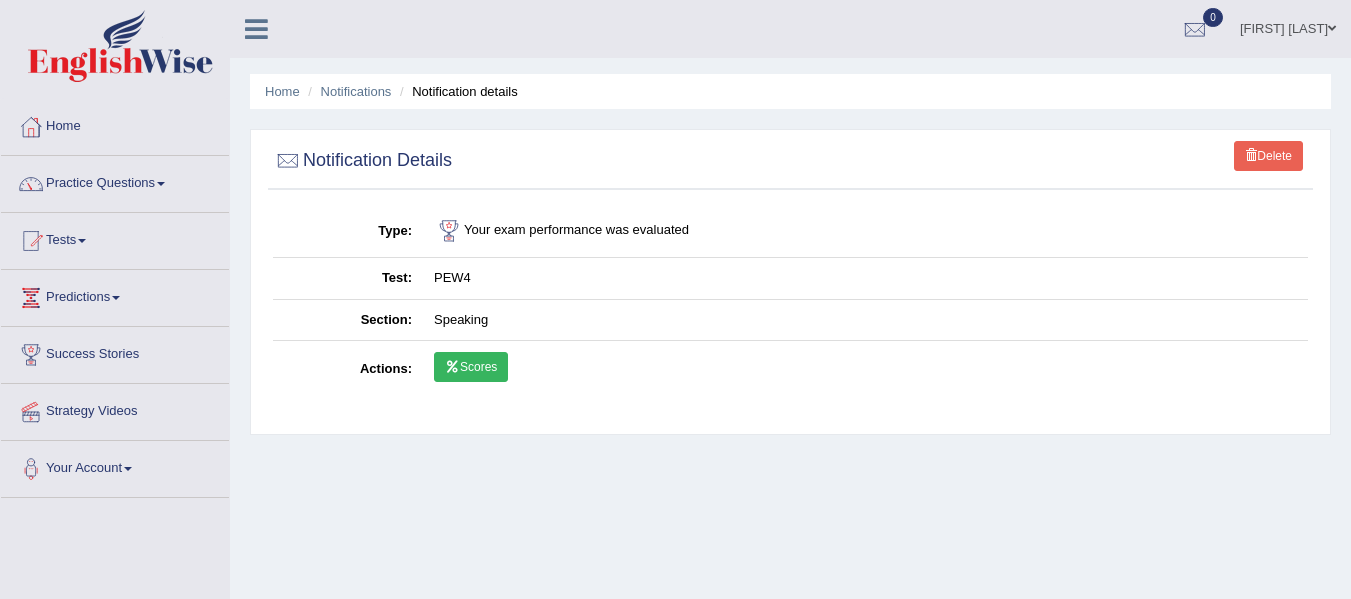 scroll, scrollTop: 0, scrollLeft: 0, axis: both 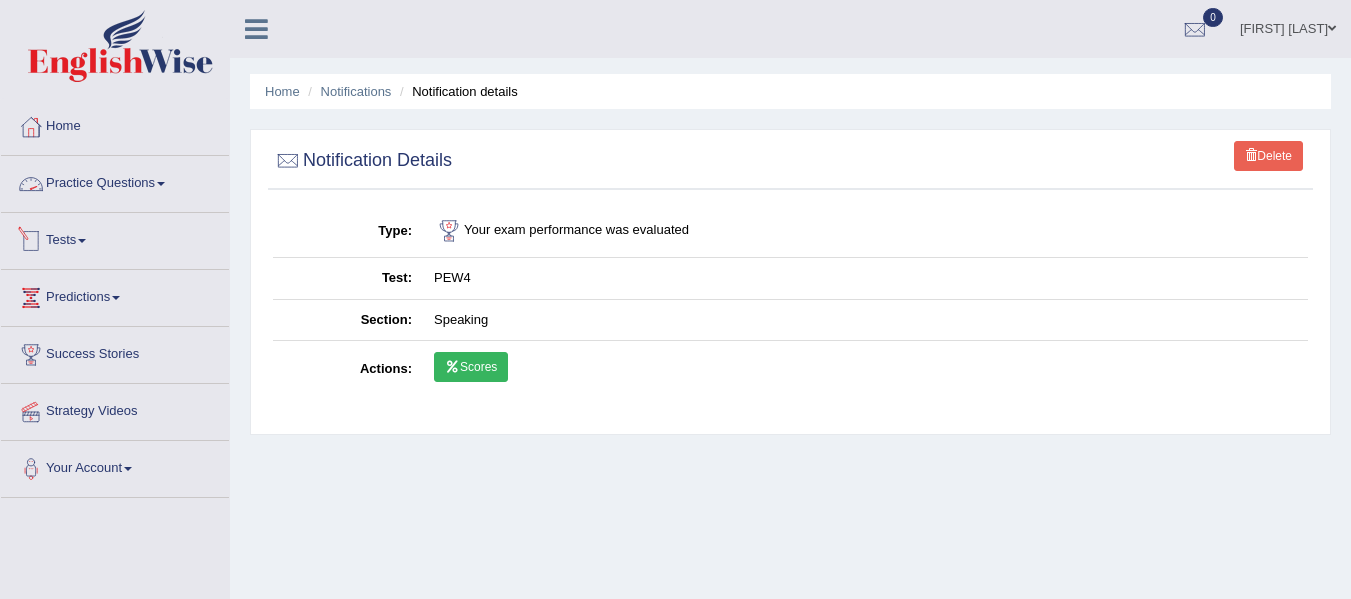 click on "Tests" at bounding box center [115, 238] 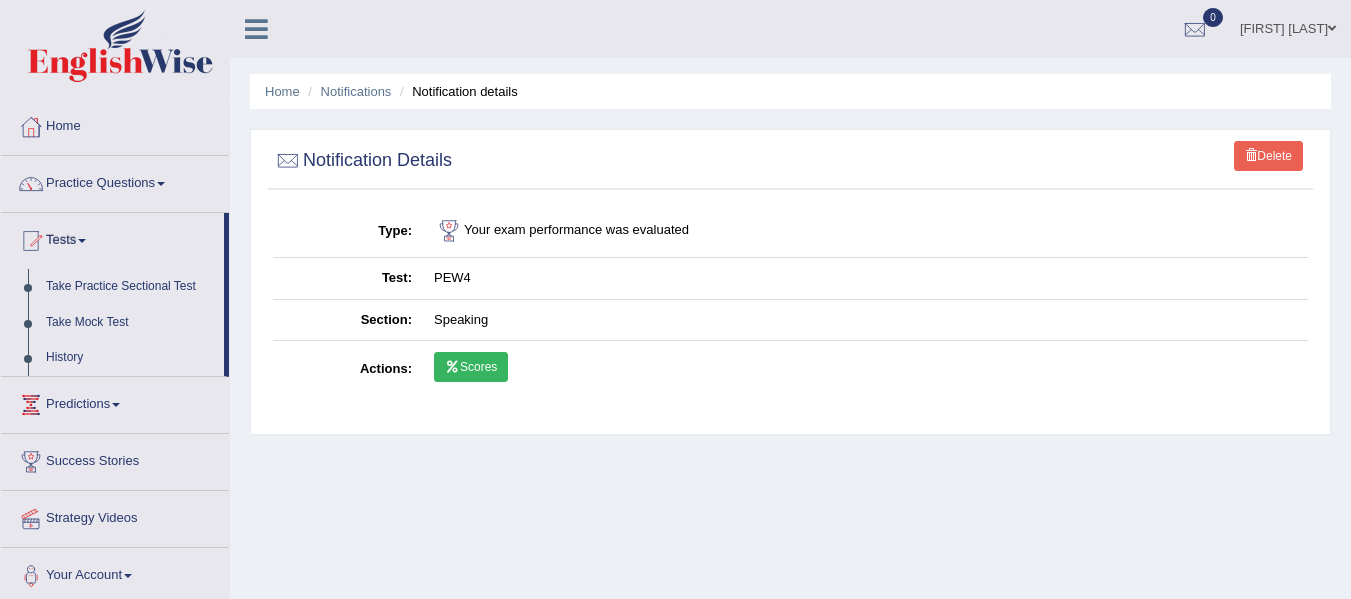 click on "History" at bounding box center (130, 358) 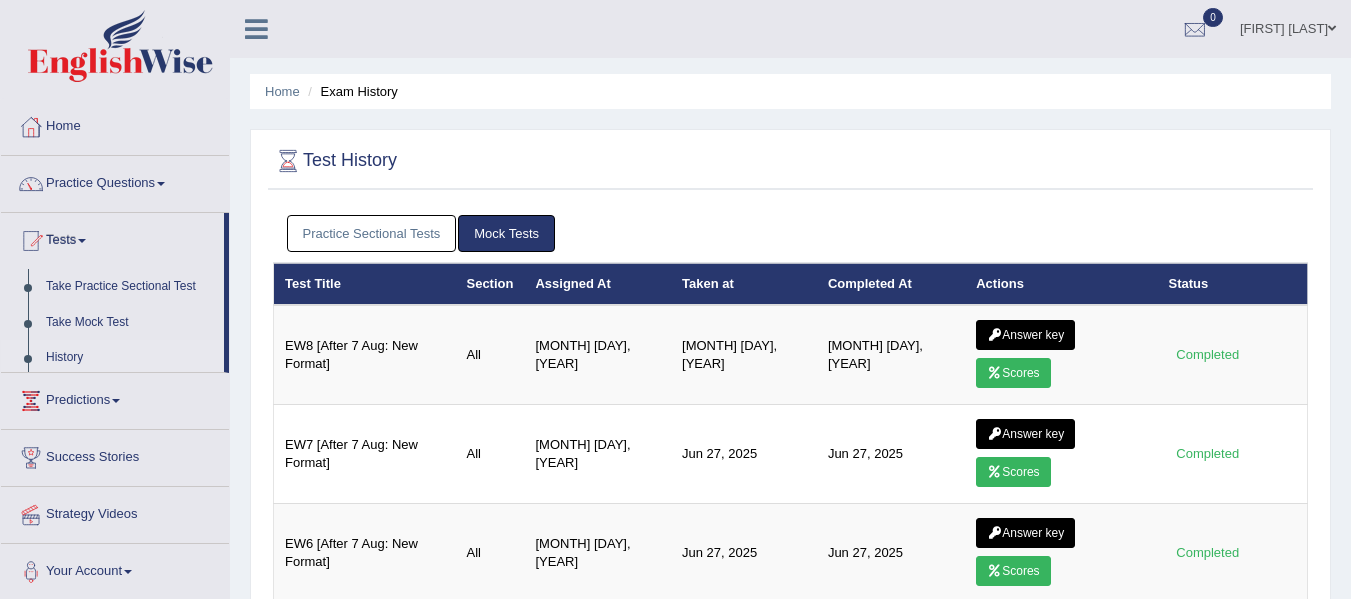 scroll, scrollTop: 0, scrollLeft: 0, axis: both 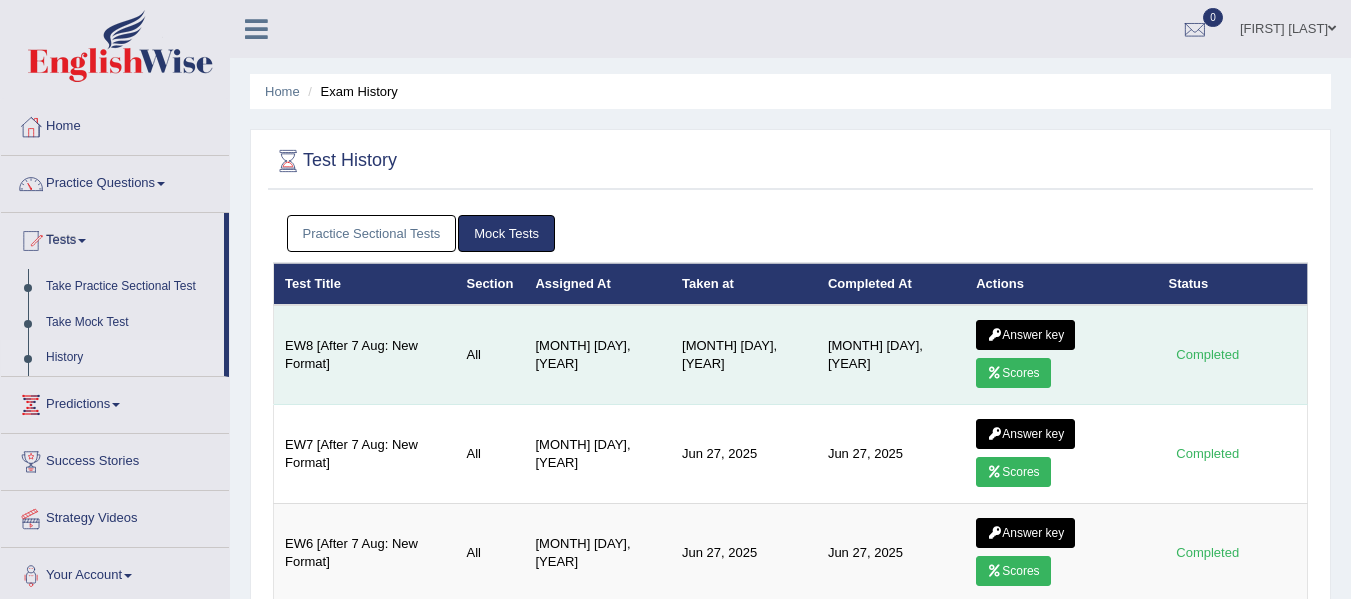 click on "Scores" at bounding box center (1013, 373) 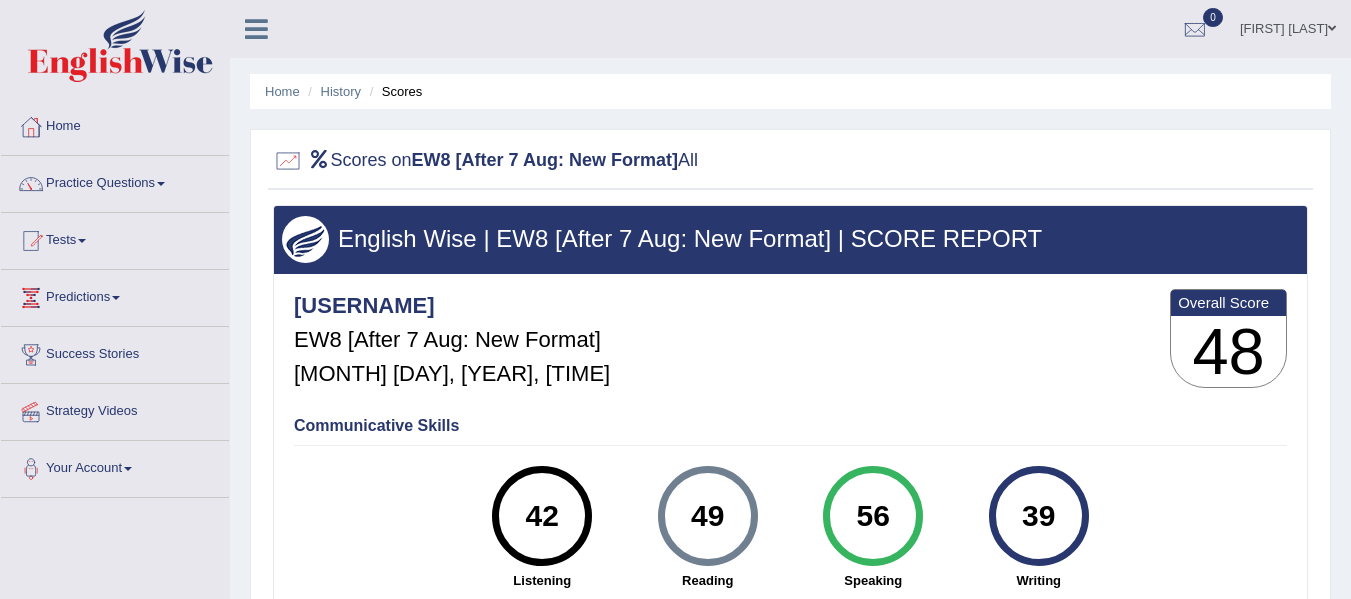 scroll, scrollTop: 0, scrollLeft: 0, axis: both 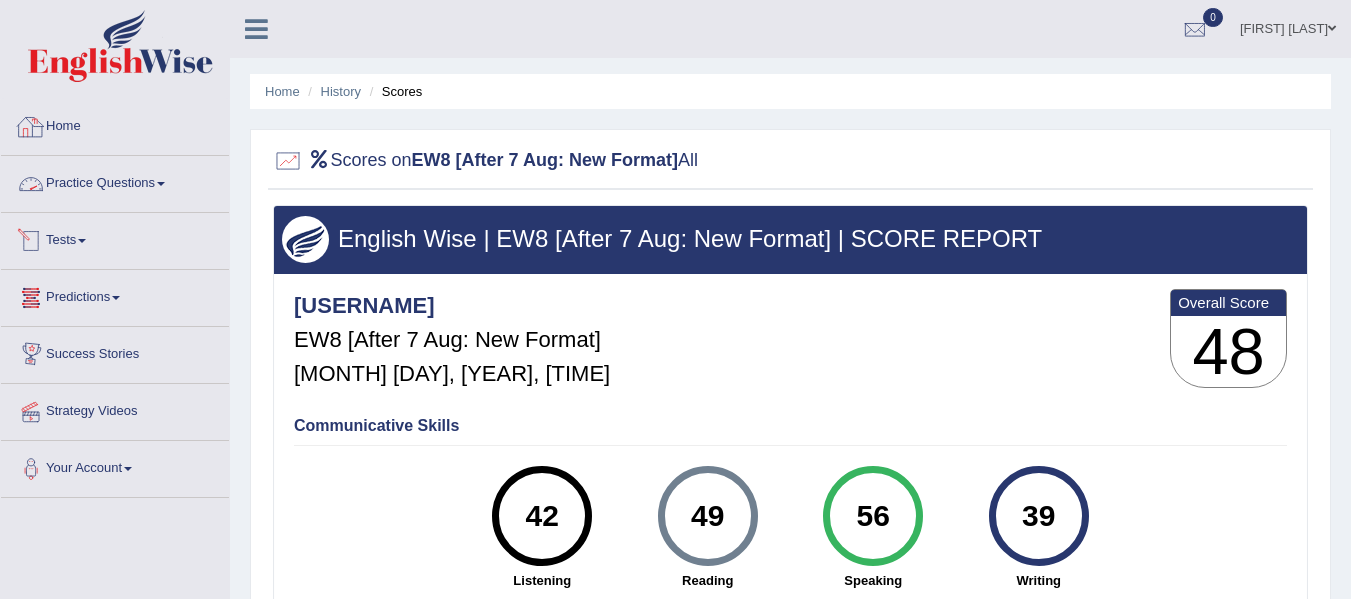 click on "Home" at bounding box center (115, 124) 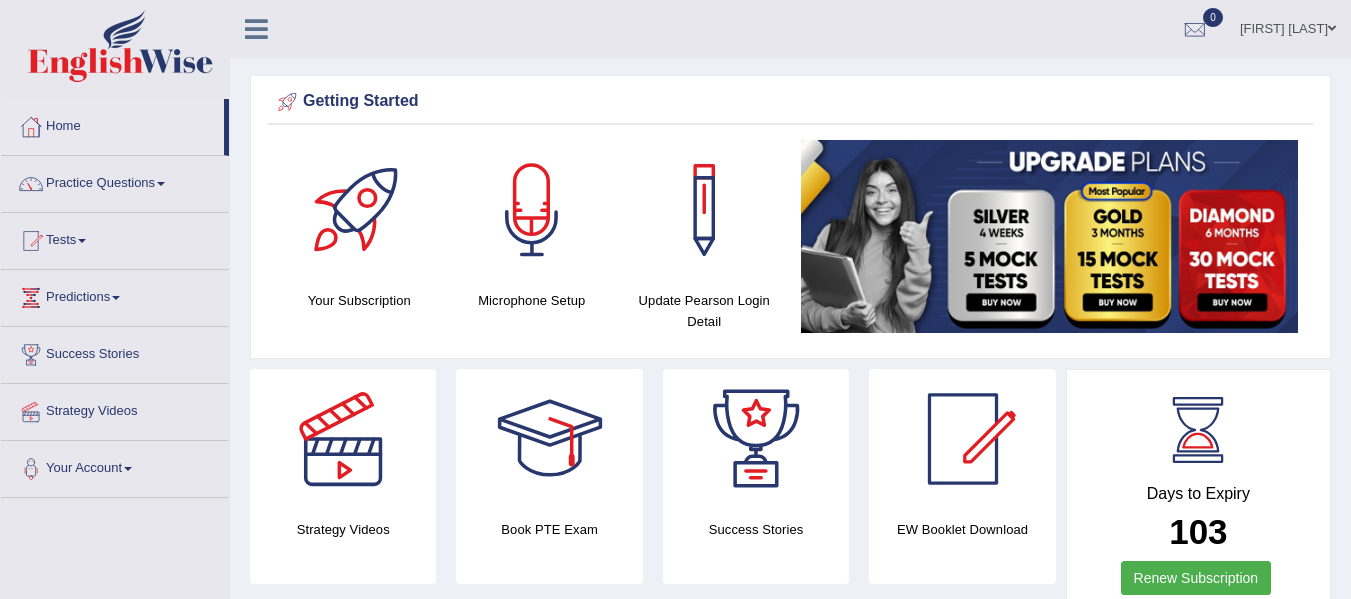 scroll, scrollTop: 0, scrollLeft: 0, axis: both 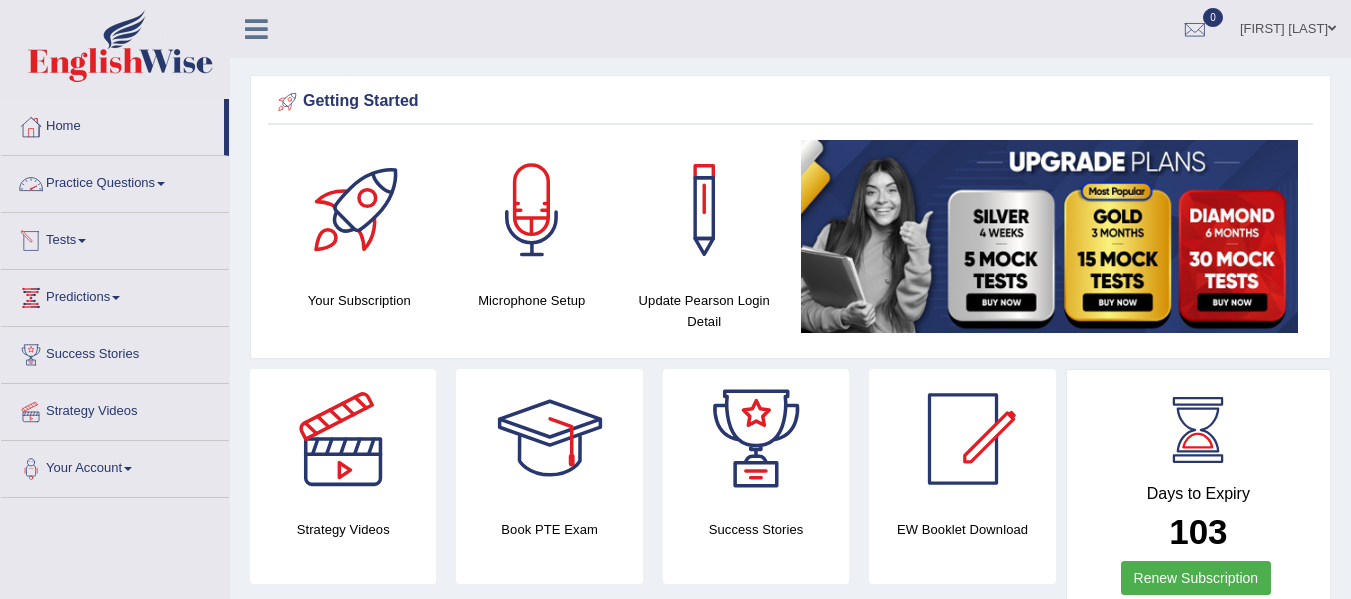click on "Tests" at bounding box center (115, 238) 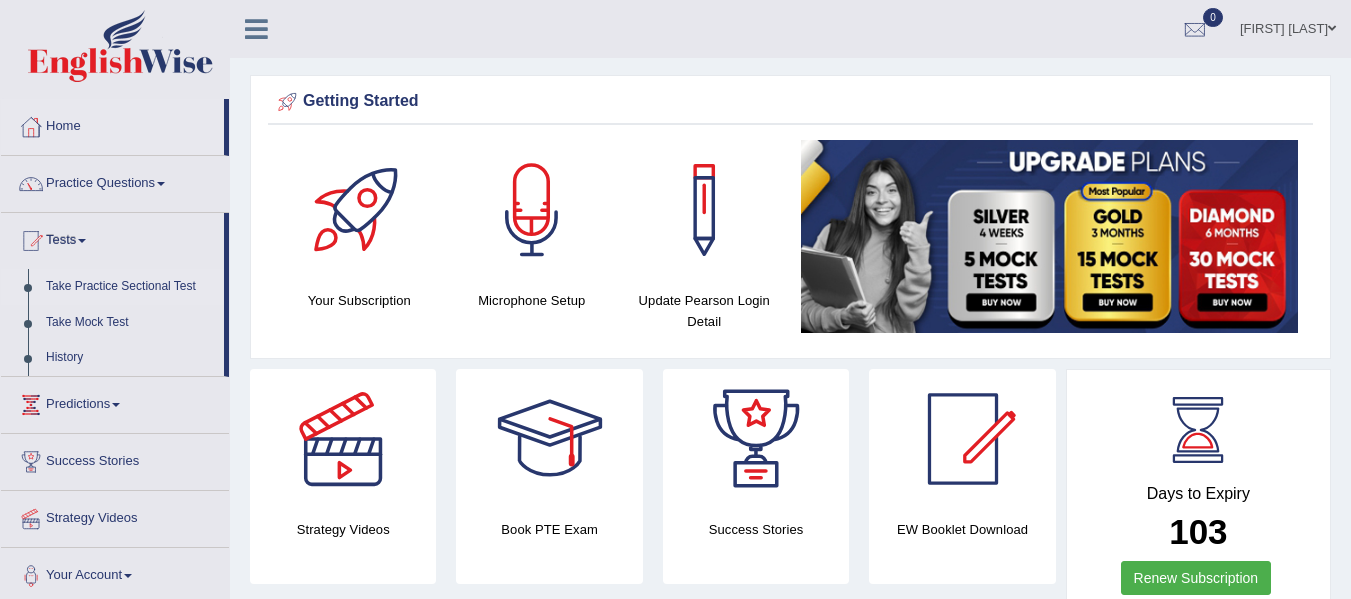 click on "Take Practice Sectional Test" at bounding box center [130, 287] 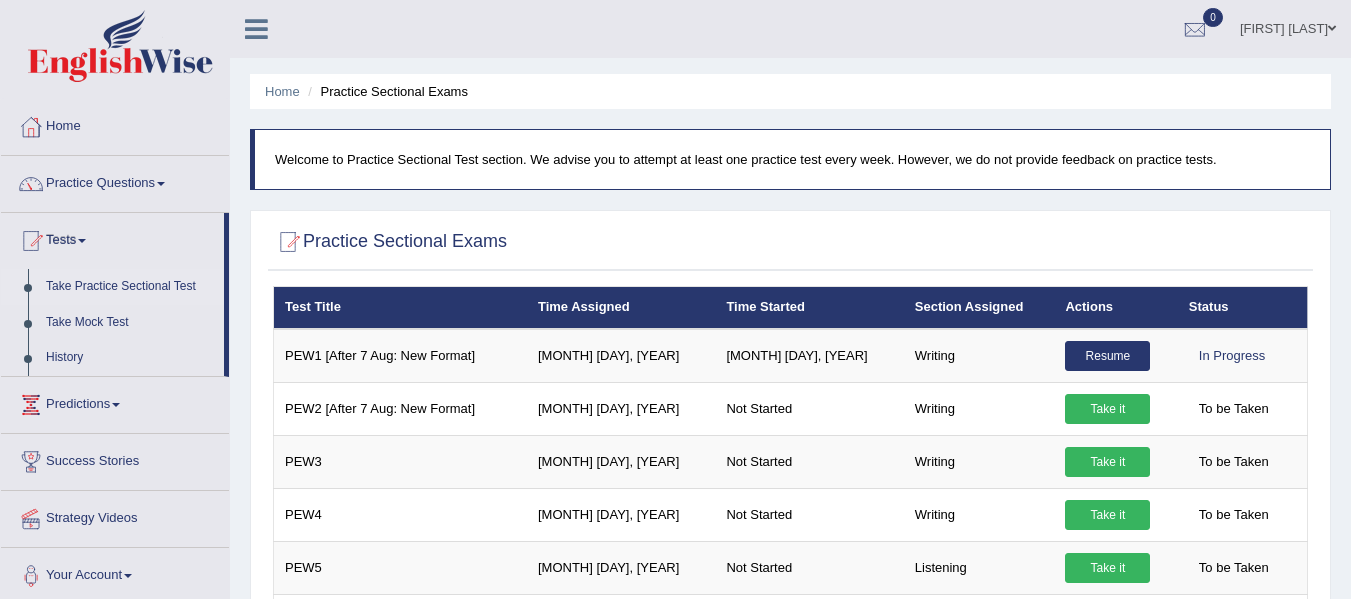 scroll, scrollTop: 0, scrollLeft: 0, axis: both 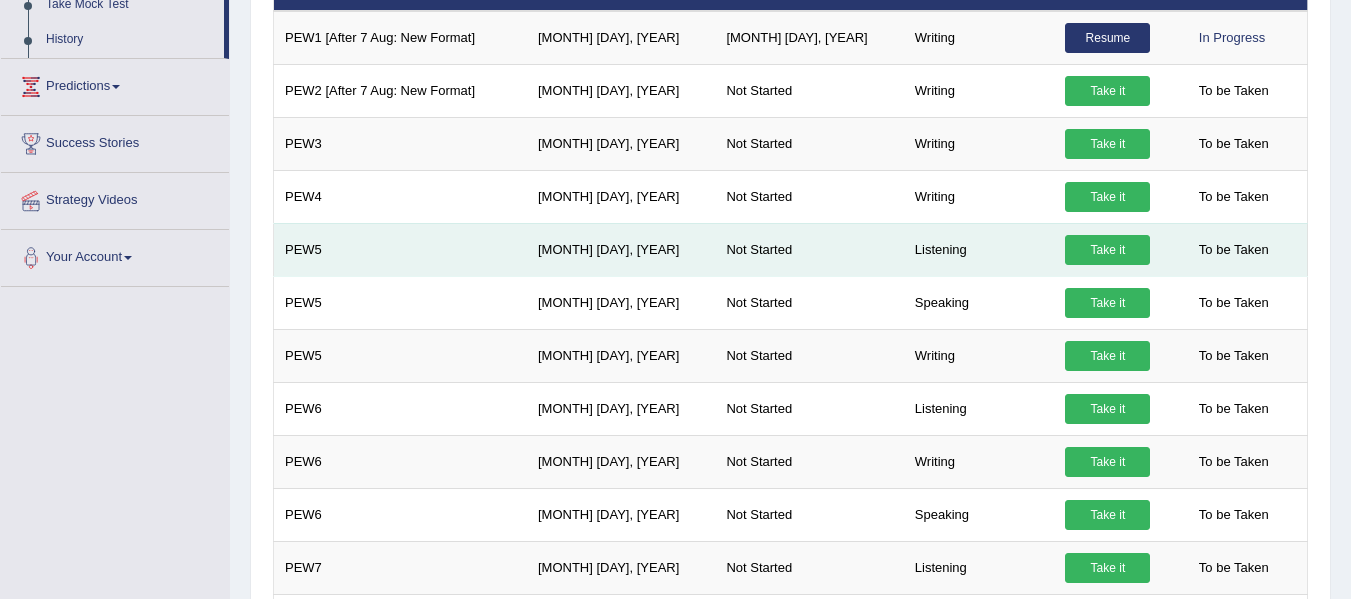 click on "Take it" at bounding box center (1107, 250) 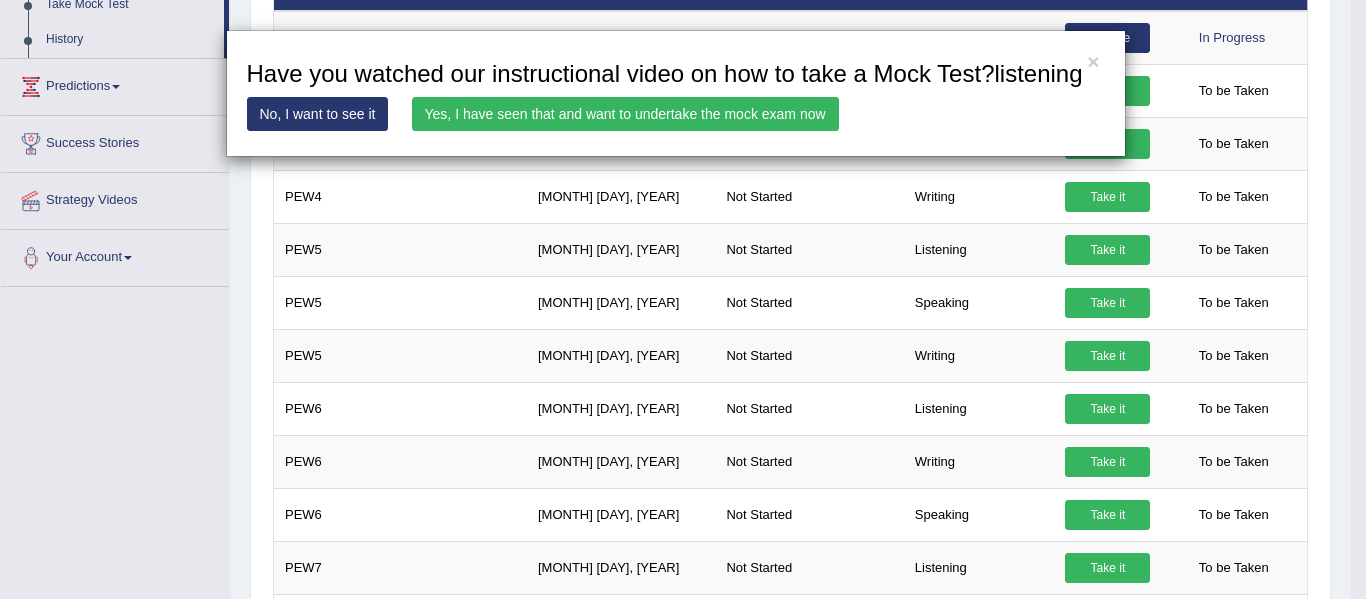 click on "Yes, I have seen that and want to undertake the mock exam now" at bounding box center (625, 114) 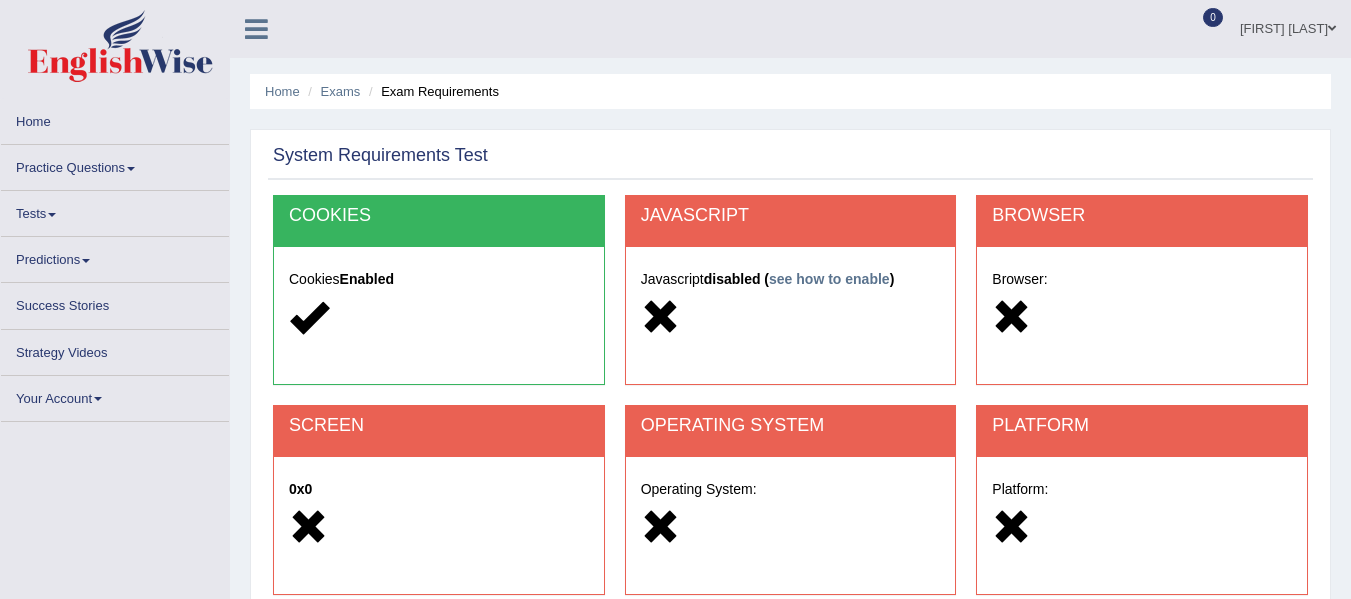 scroll, scrollTop: 0, scrollLeft: 0, axis: both 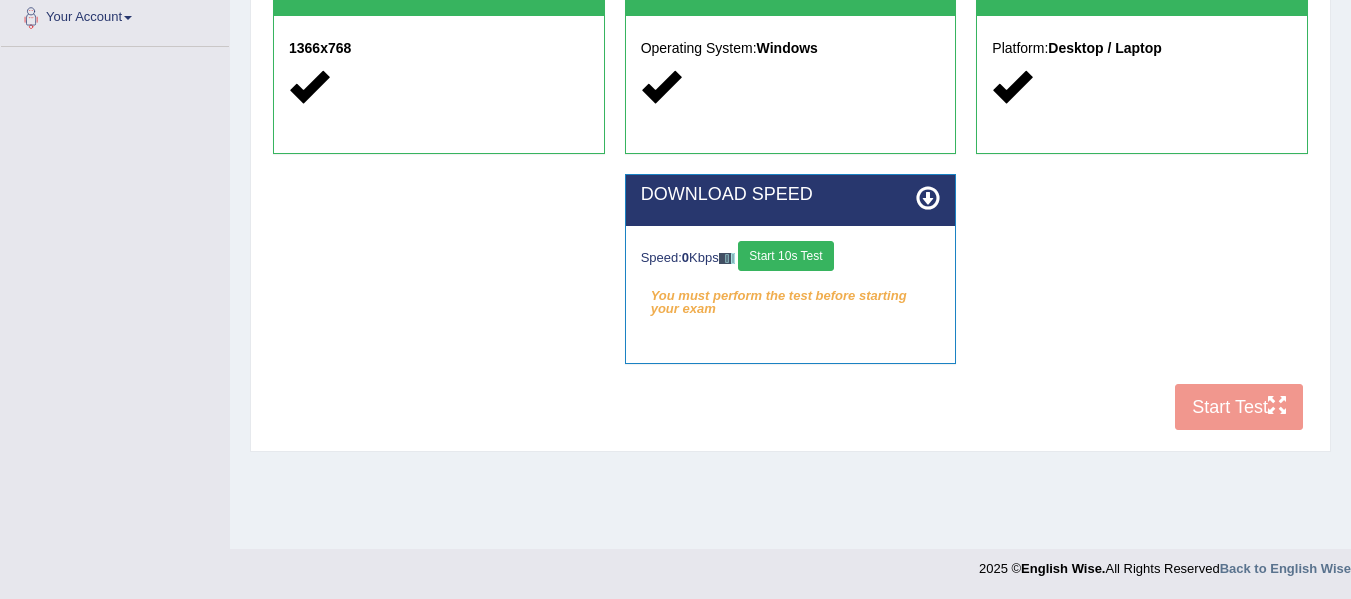click on "Start 10s Test" at bounding box center [785, 256] 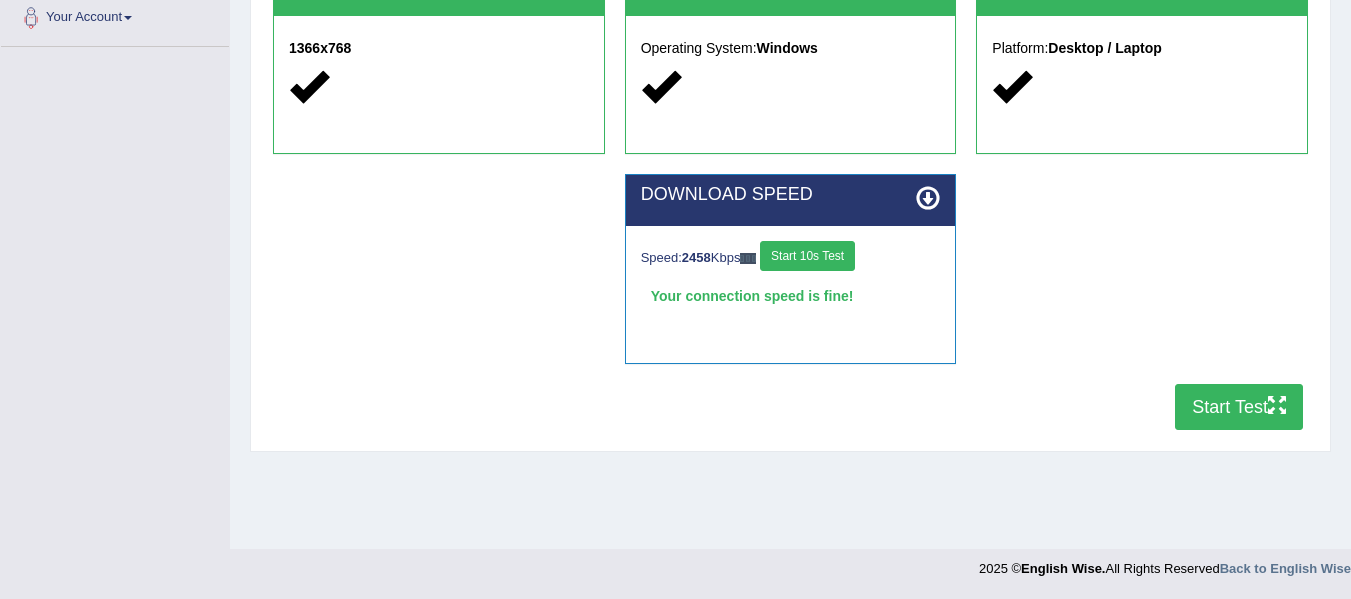 click on "Start Test" at bounding box center [1239, 407] 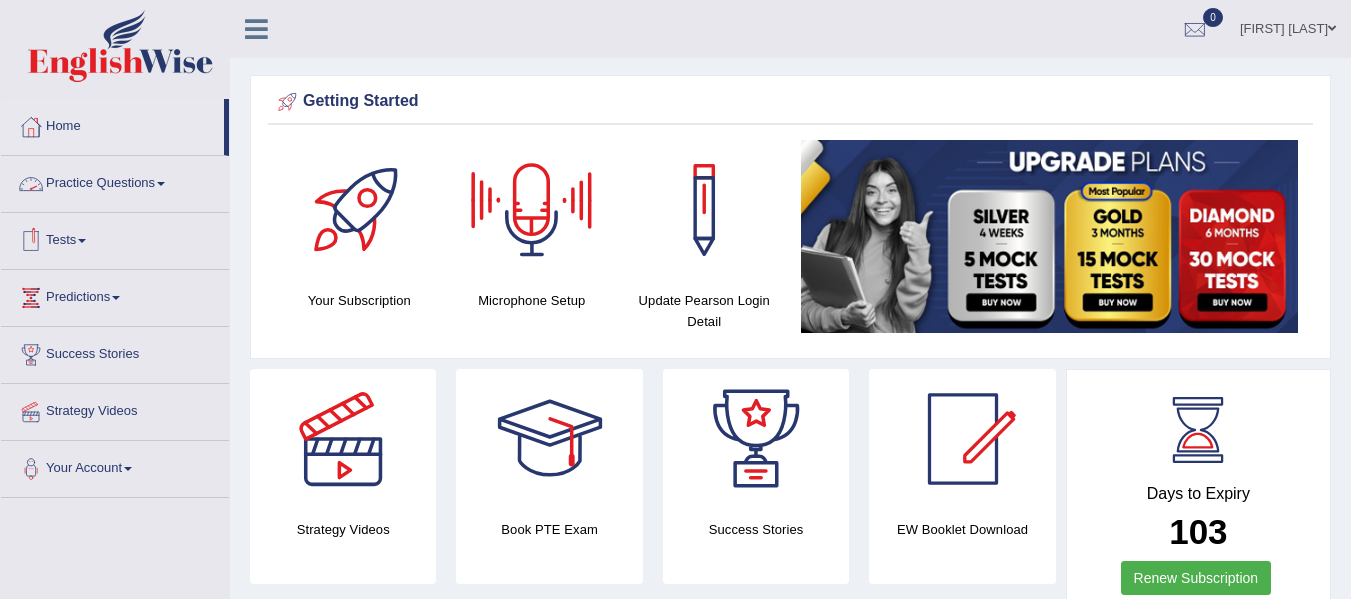 scroll, scrollTop: 0, scrollLeft: 0, axis: both 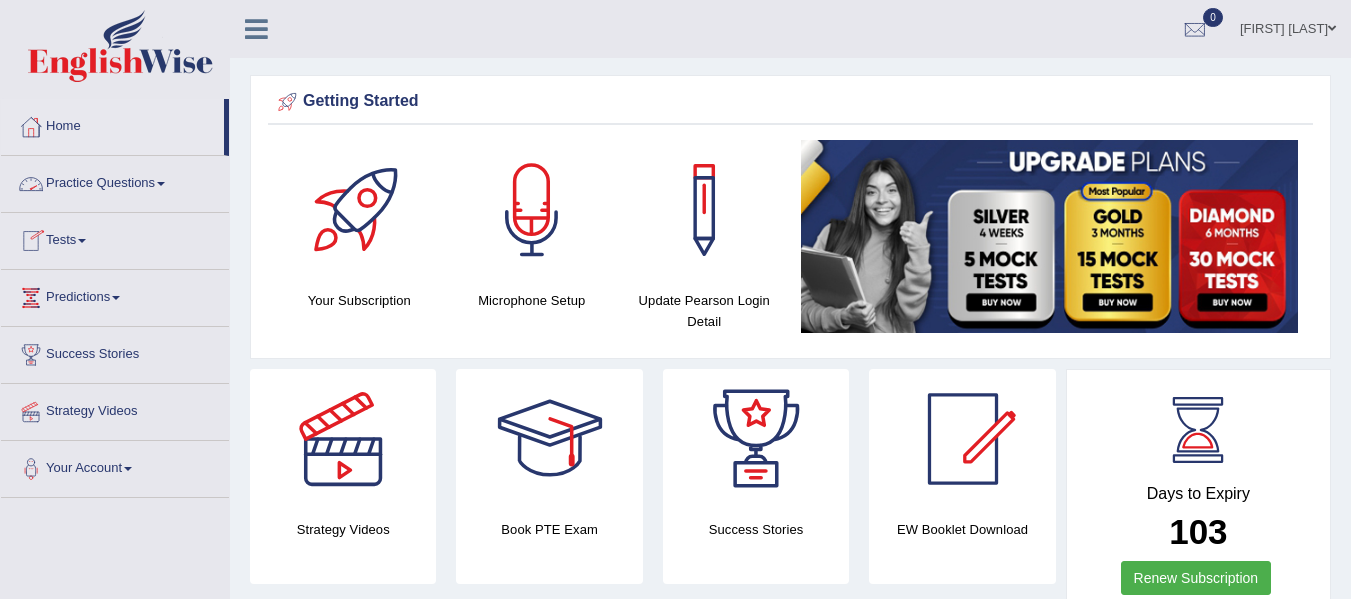 click on "Tests" at bounding box center [115, 238] 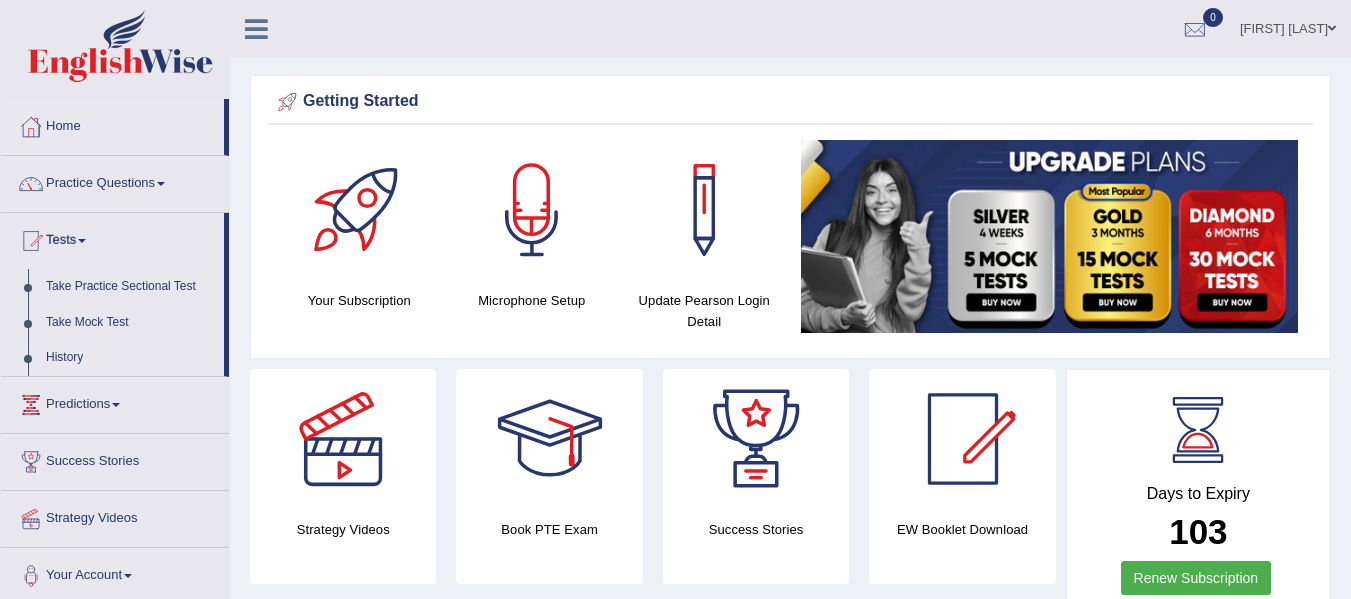 click on "History" at bounding box center [130, 358] 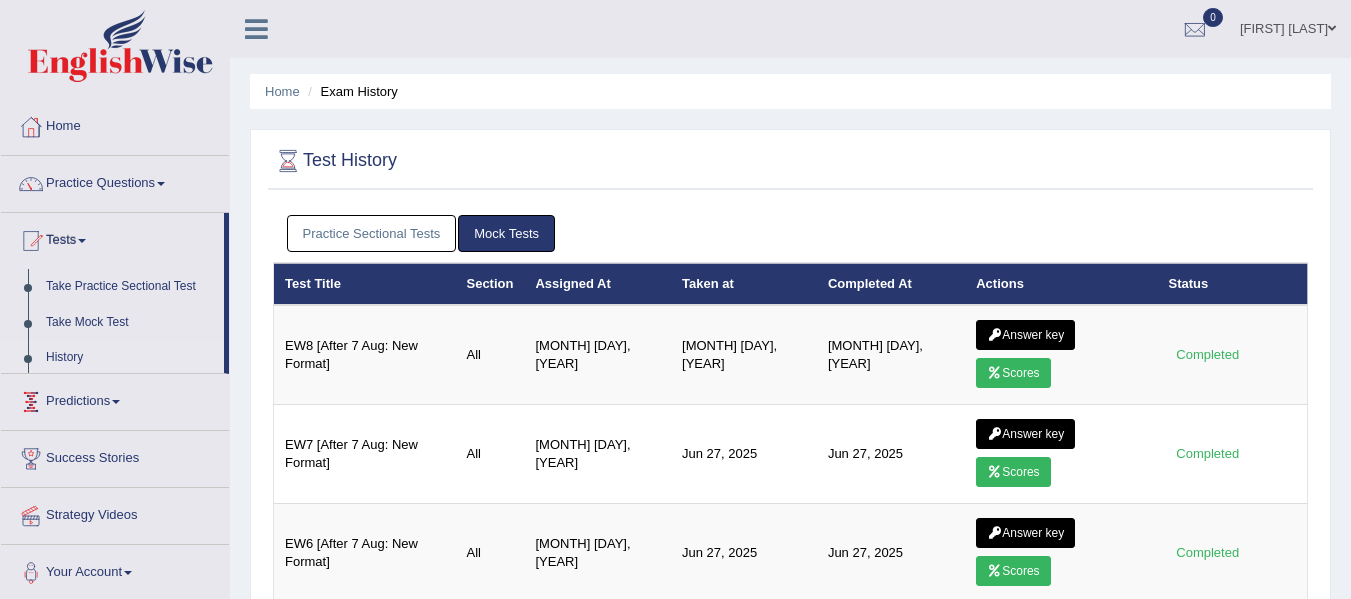 scroll, scrollTop: 0, scrollLeft: 0, axis: both 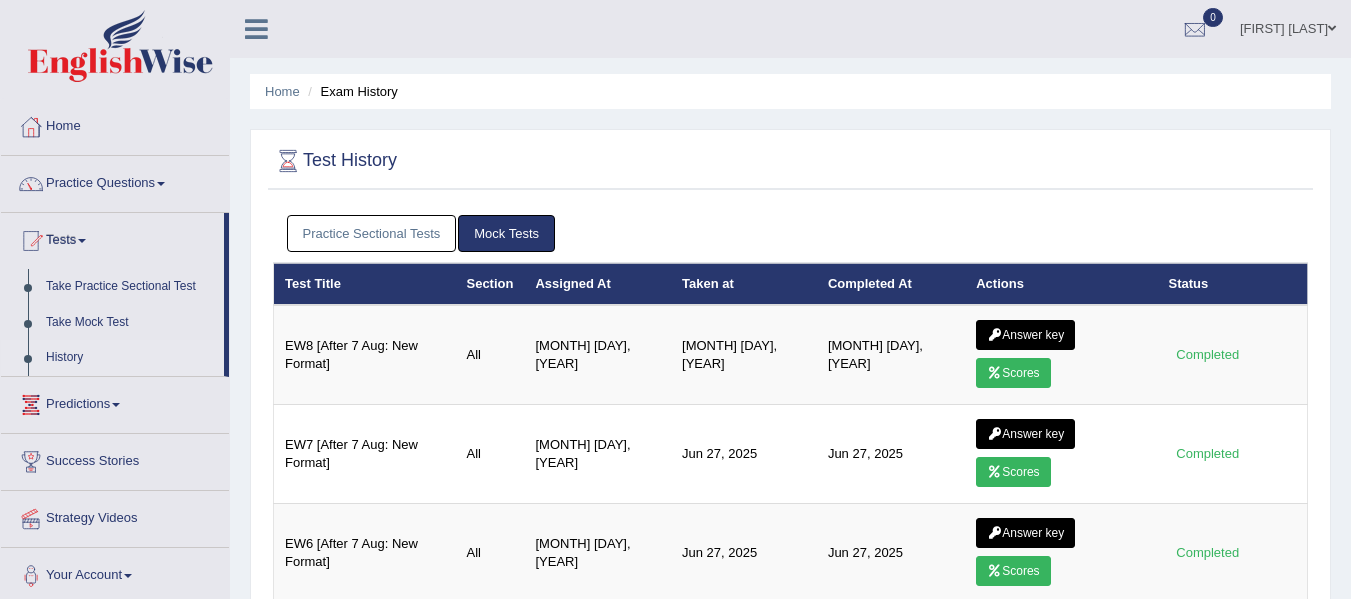 click on "Practice Sectional Tests" at bounding box center (372, 233) 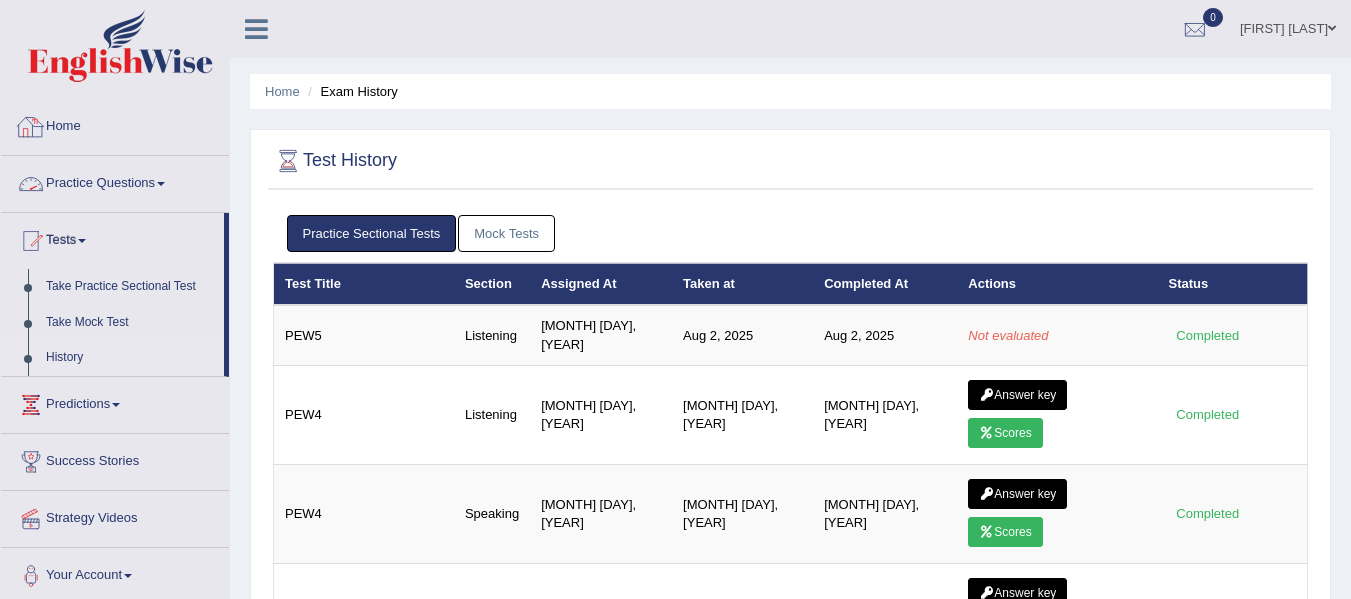 click on "Home" at bounding box center (115, 124) 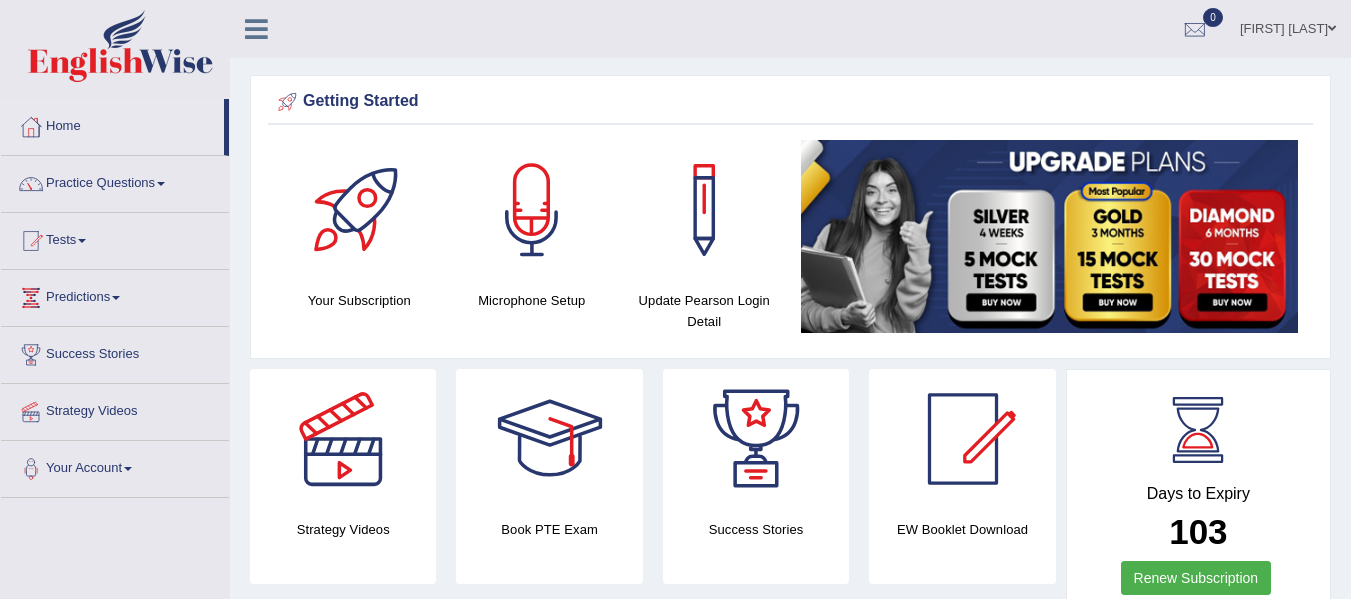 scroll, scrollTop: 0, scrollLeft: 0, axis: both 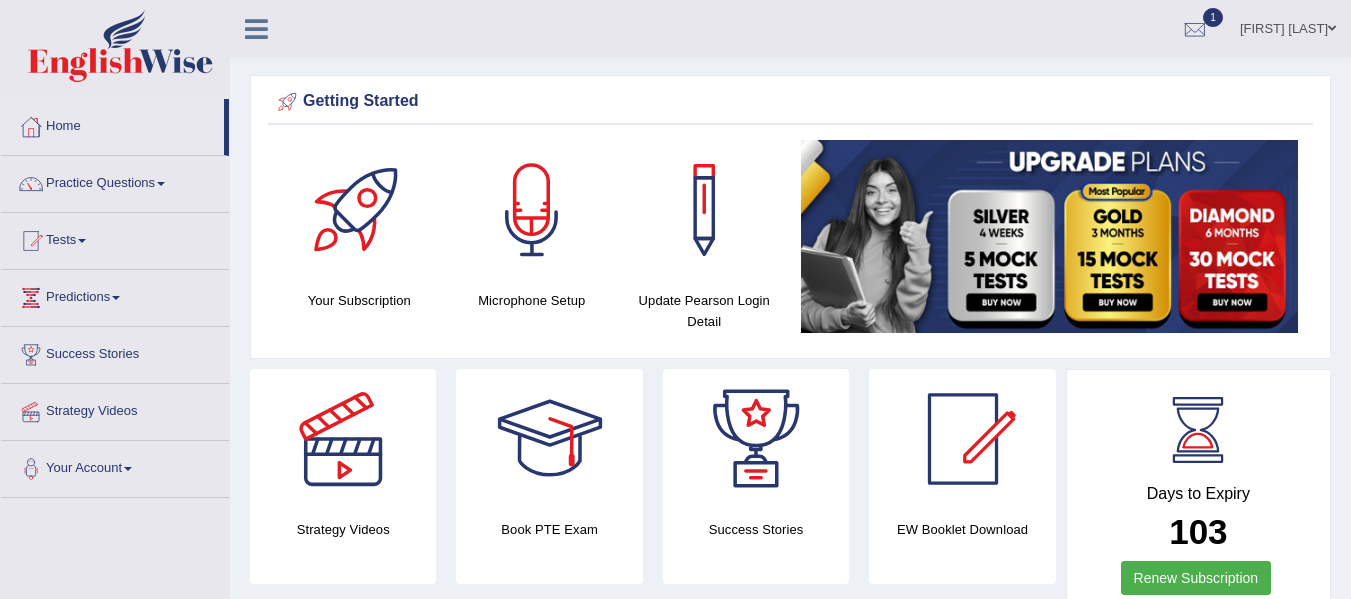 click on "Tests" at bounding box center [115, 238] 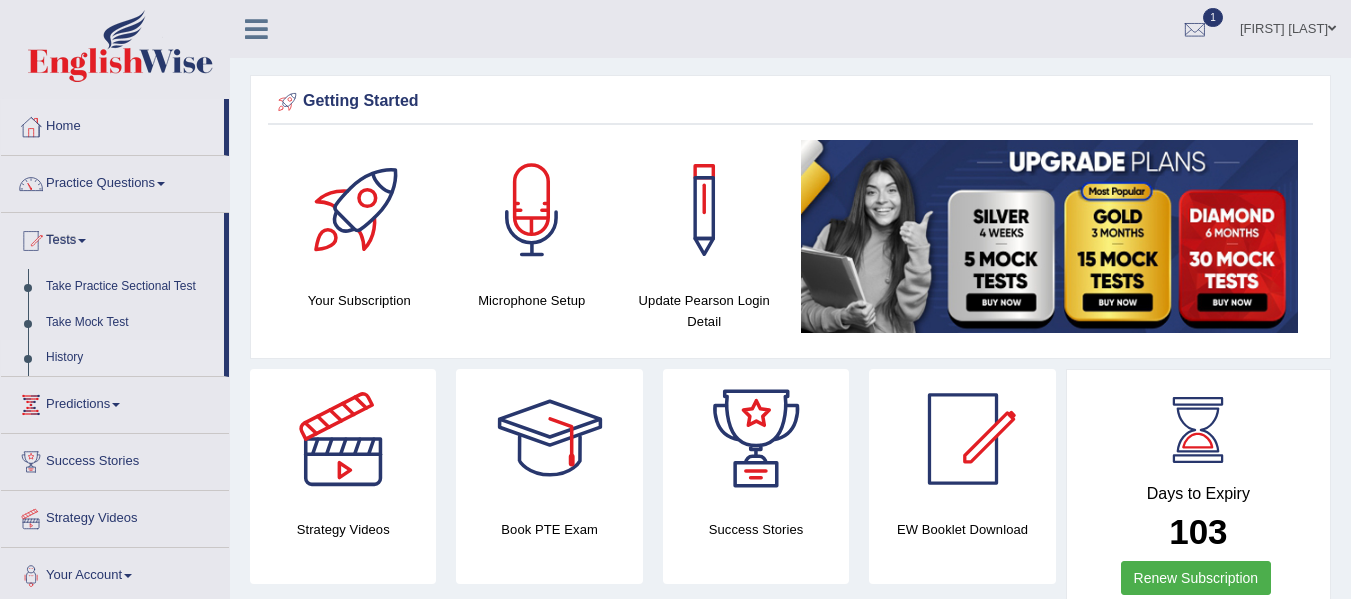 click on "History" at bounding box center [130, 358] 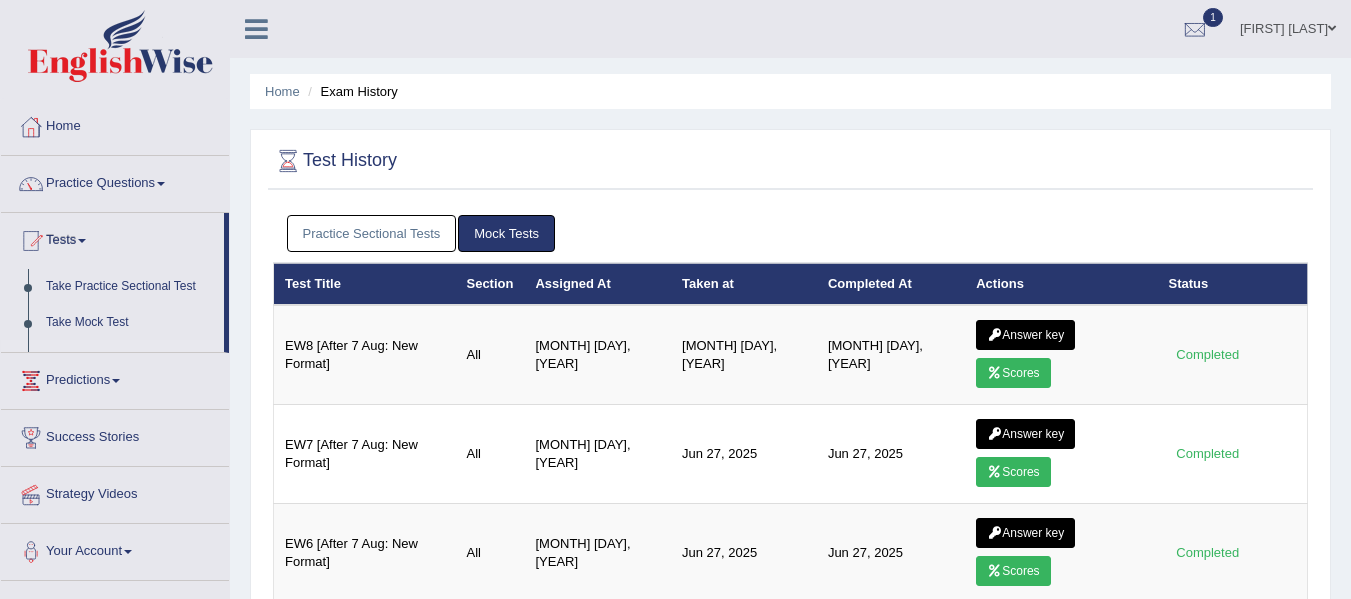 scroll, scrollTop: 0, scrollLeft: 0, axis: both 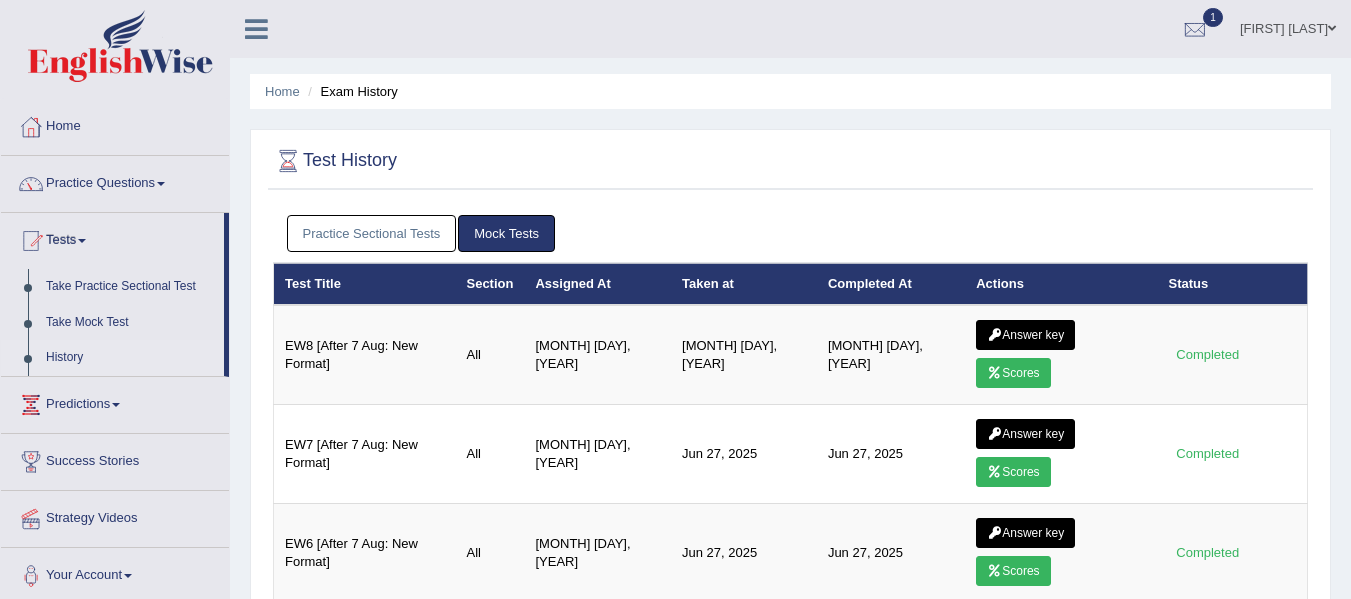 click on "Practice Sectional Tests" at bounding box center [372, 233] 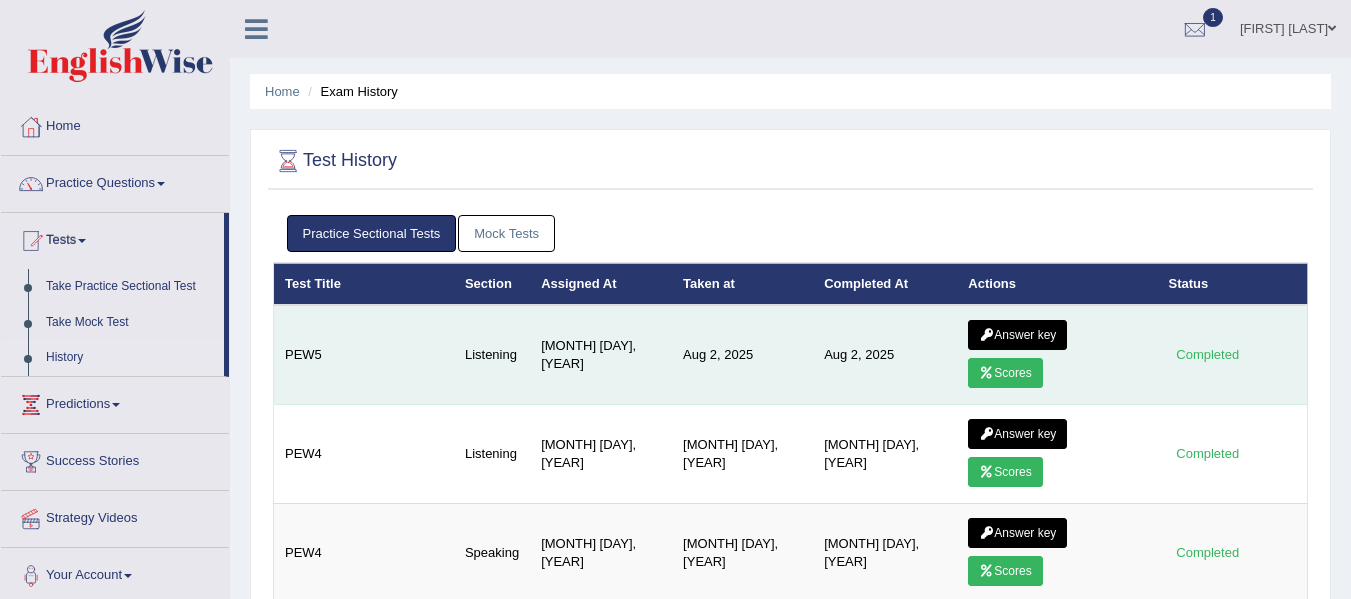 click on "Answer key" at bounding box center (1017, 335) 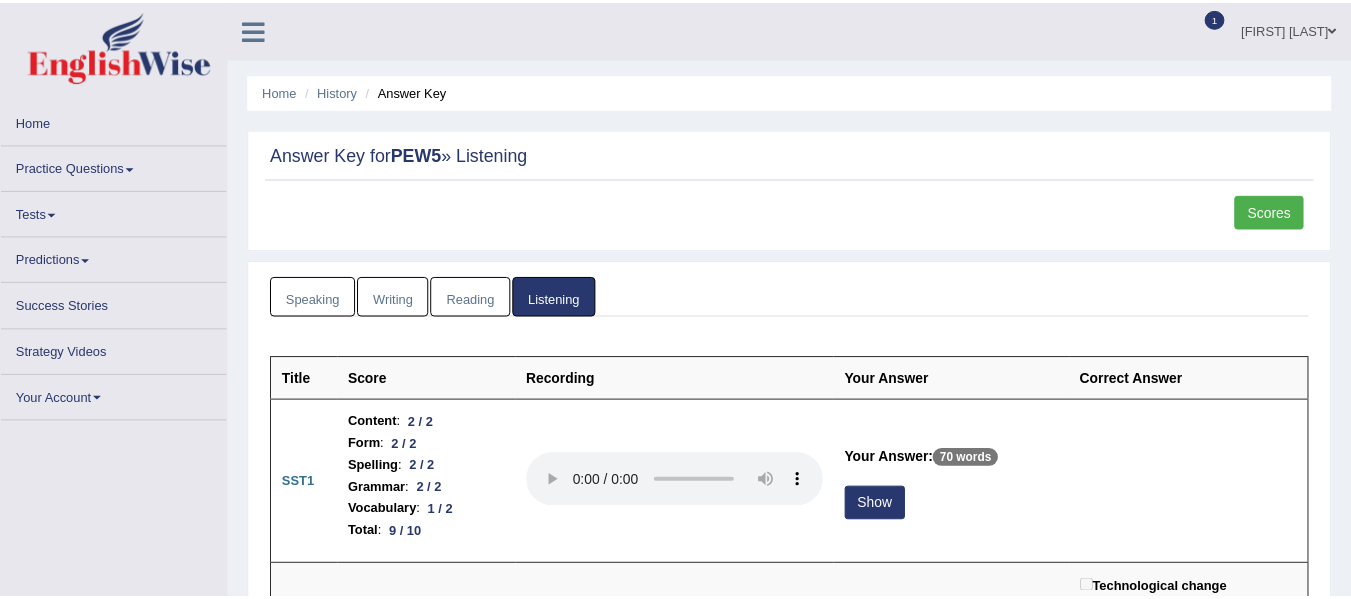scroll, scrollTop: 0, scrollLeft: 0, axis: both 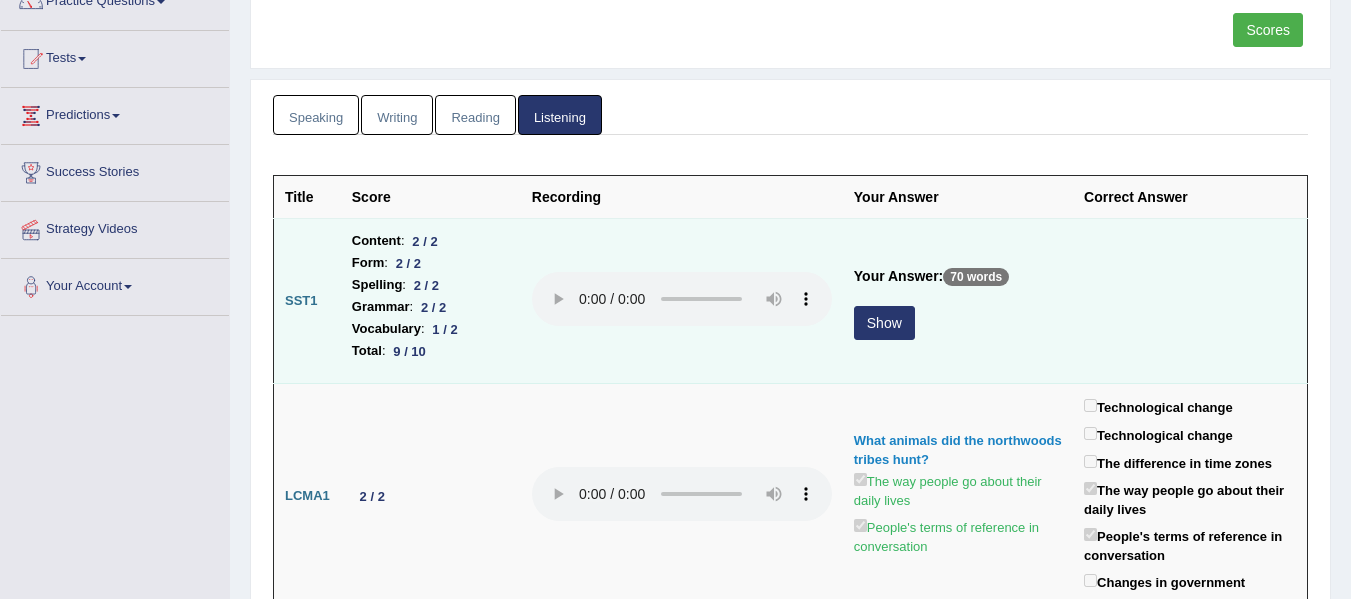 click on "Show" at bounding box center (884, 323) 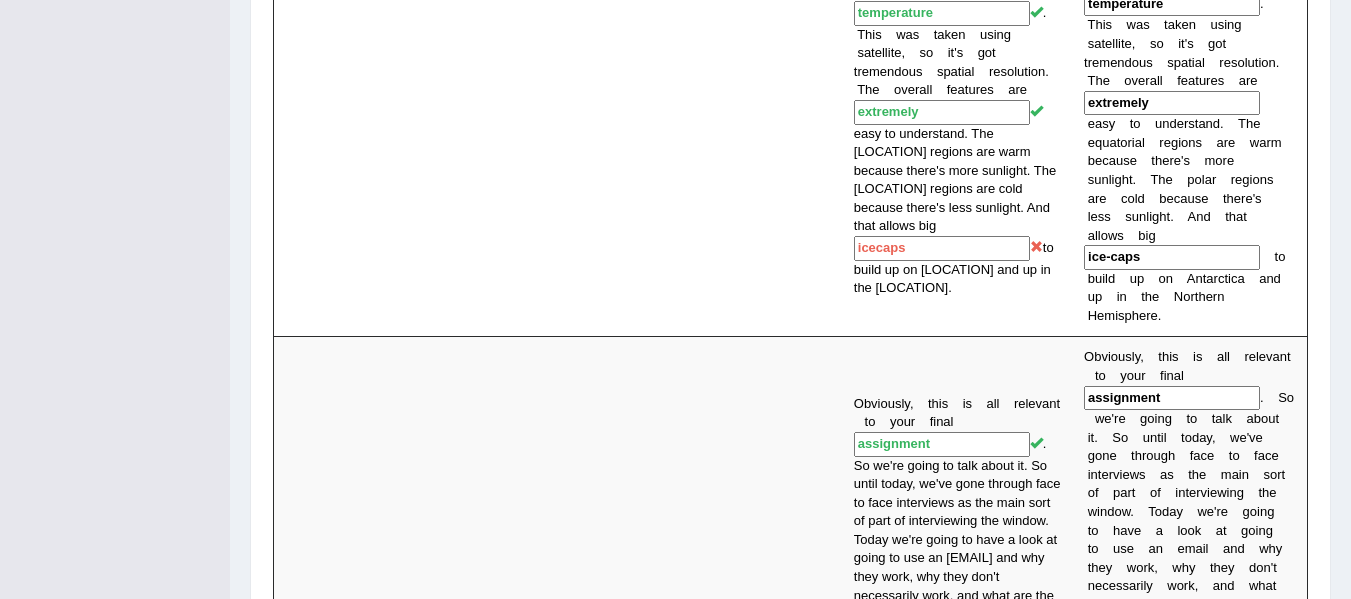 scroll, scrollTop: 1573, scrollLeft: 0, axis: vertical 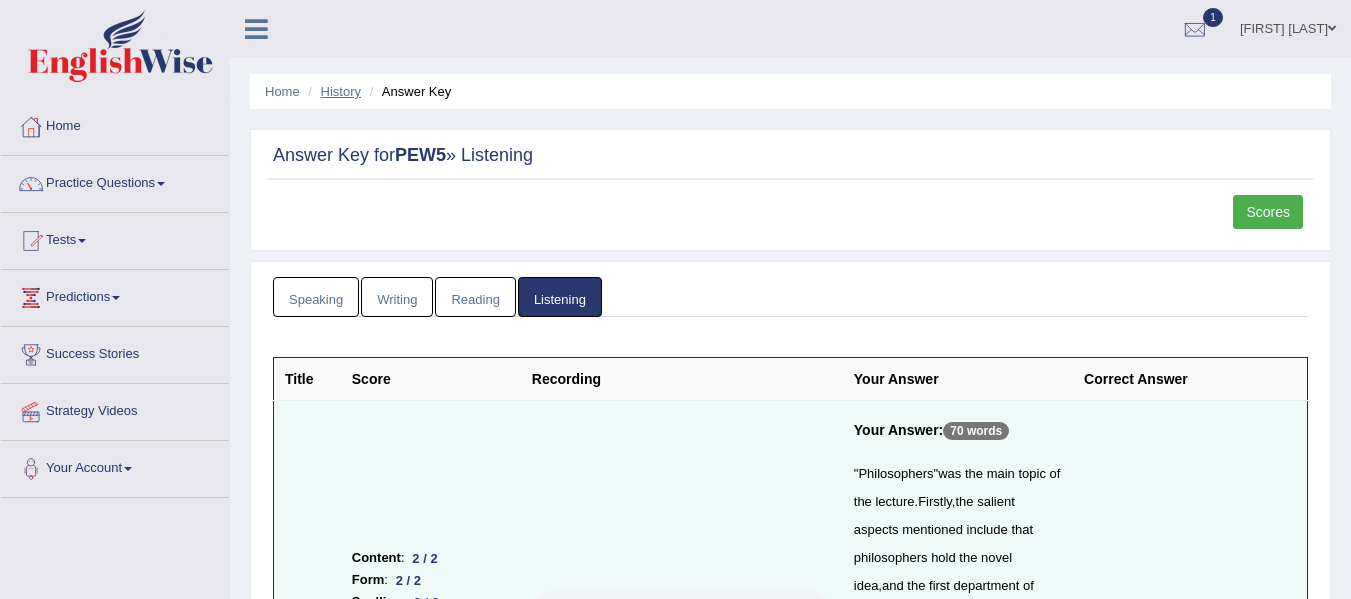 click on "History" at bounding box center (341, 91) 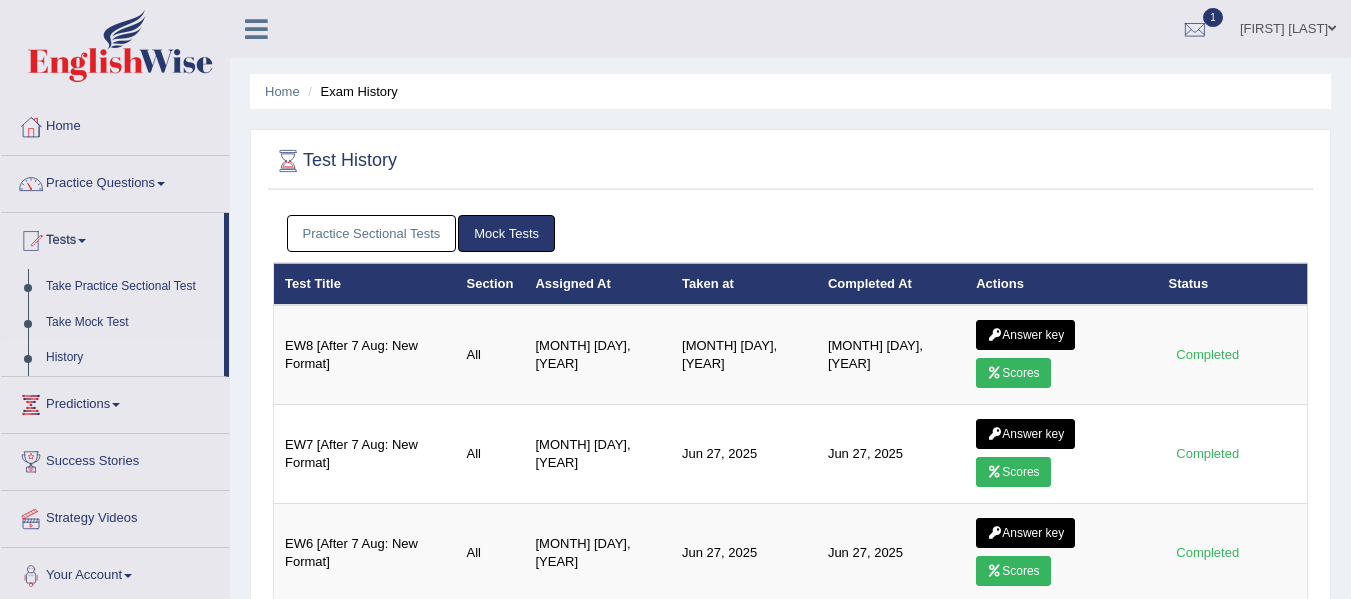 scroll, scrollTop: 0, scrollLeft: 0, axis: both 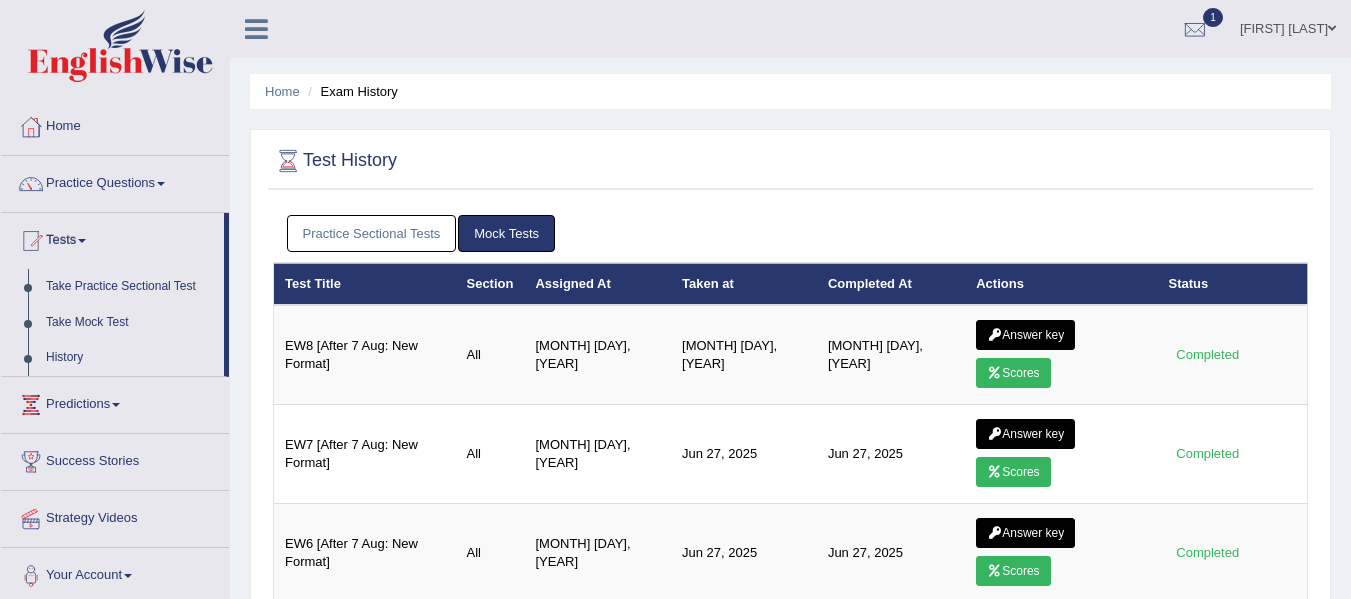 click on "Practice Sectional Tests" at bounding box center (372, 233) 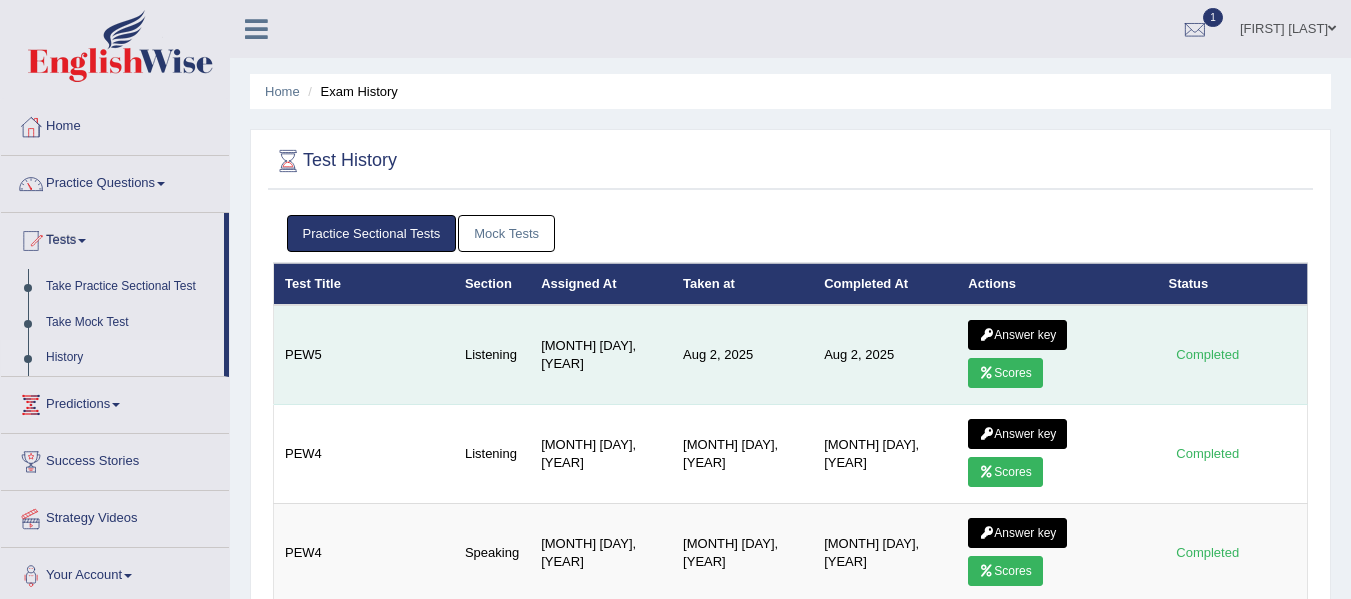 click on "Scores" at bounding box center (1005, 373) 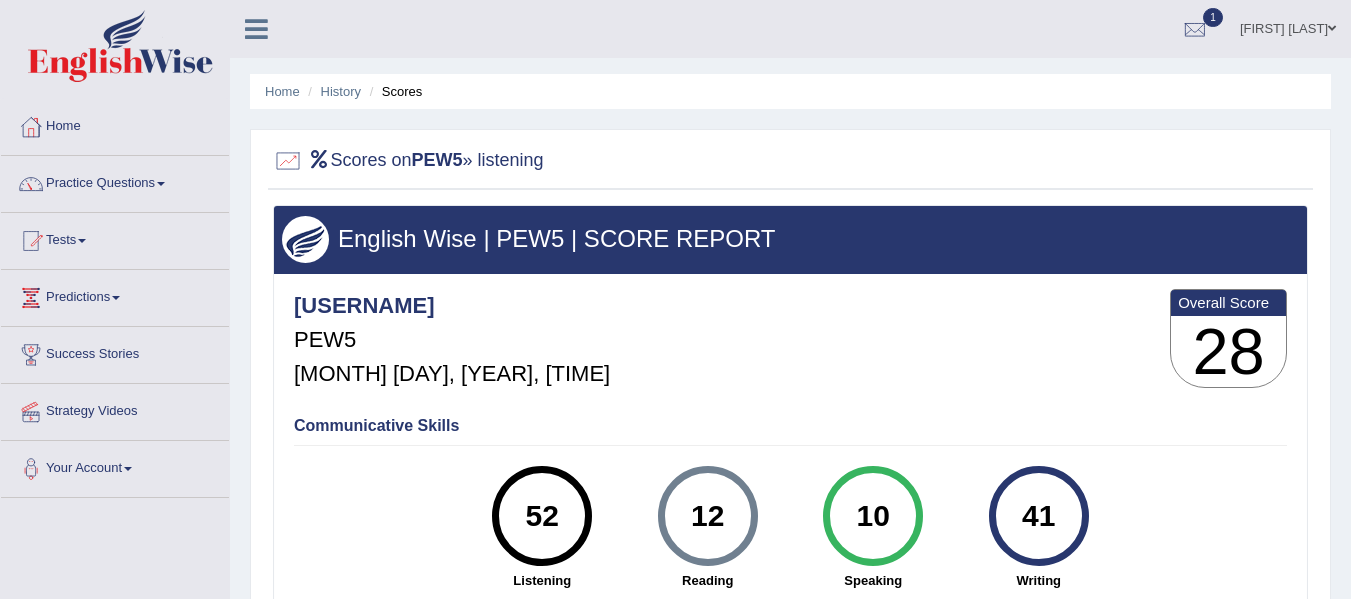scroll, scrollTop: 0, scrollLeft: 0, axis: both 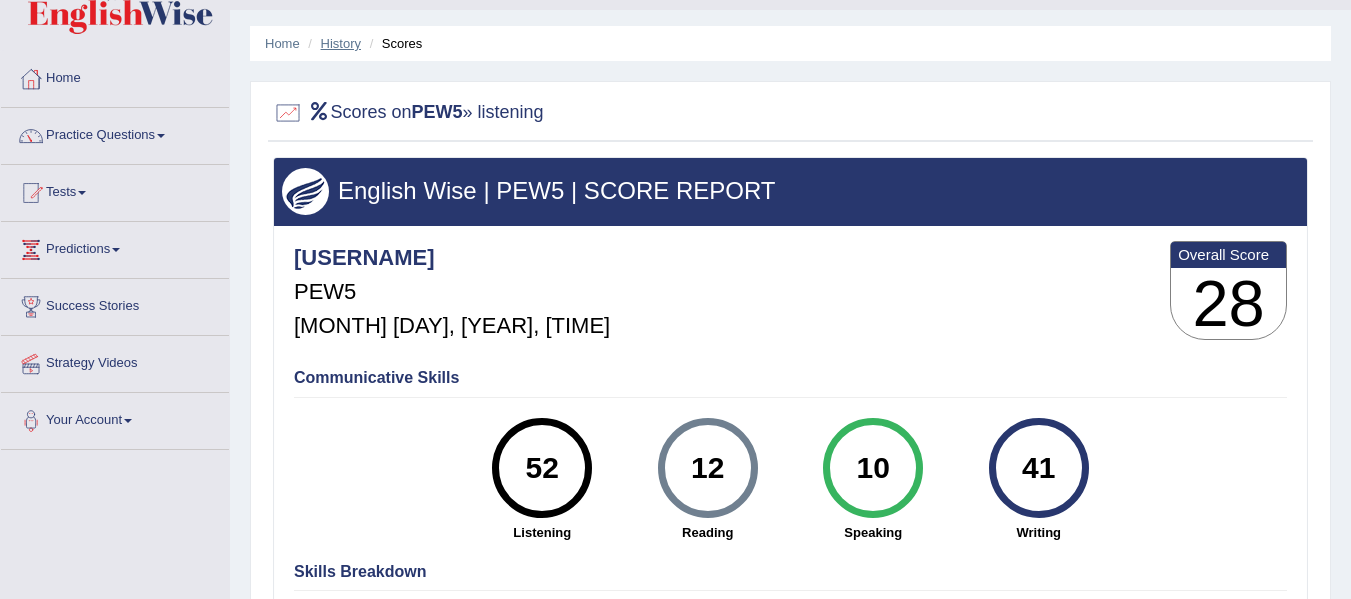 click on "History" at bounding box center (341, 43) 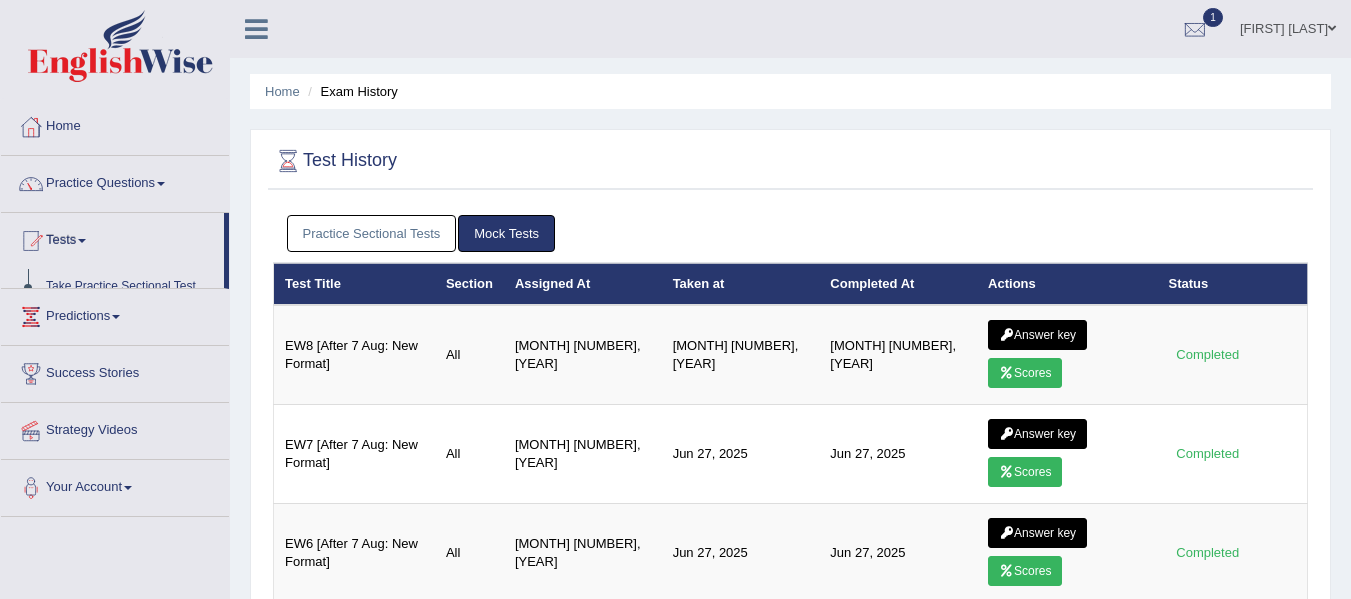 scroll, scrollTop: 0, scrollLeft: 0, axis: both 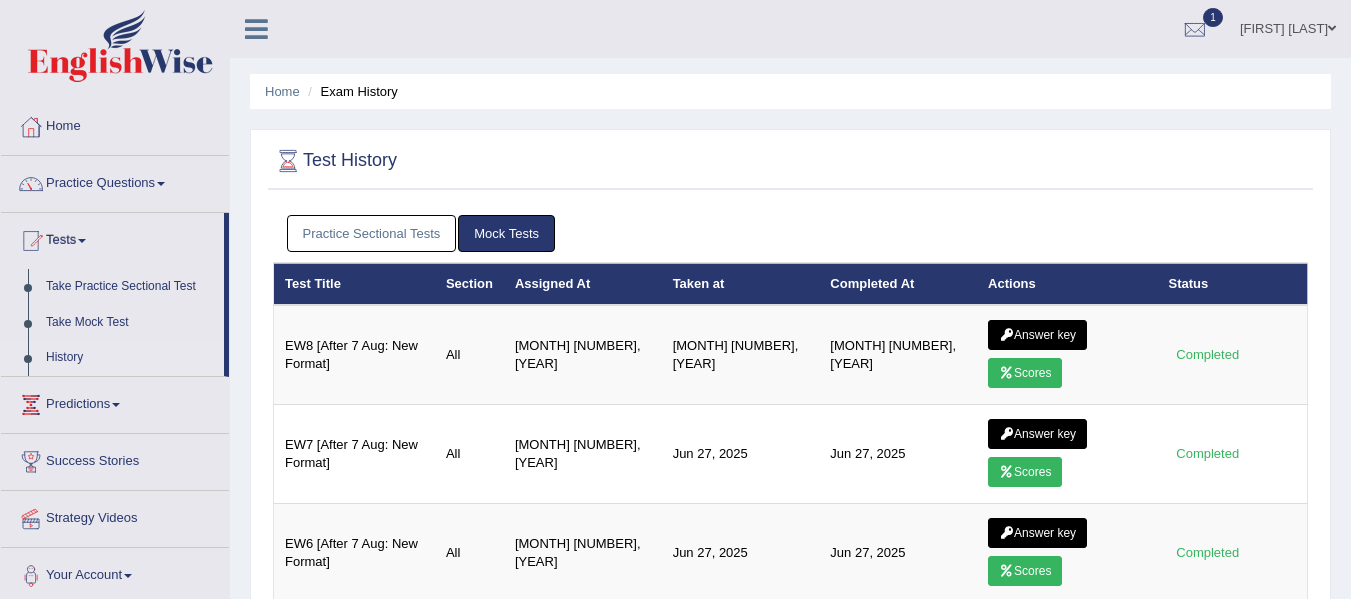 click on "Practice Sectional Tests" at bounding box center [372, 233] 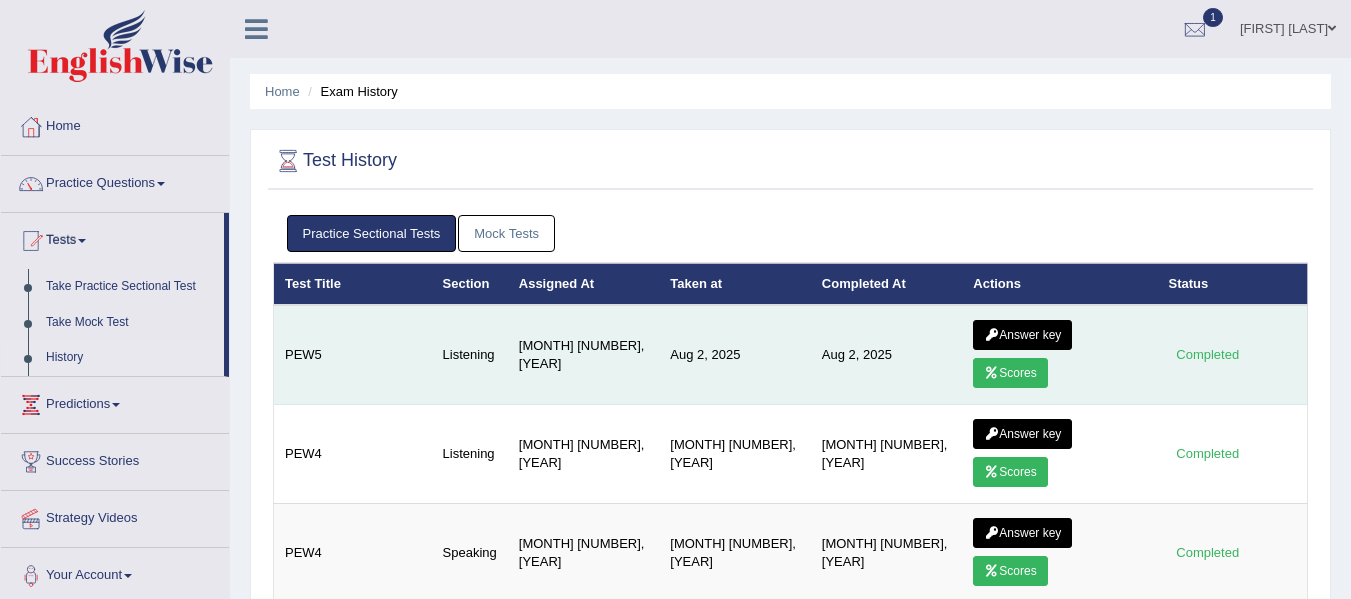 click on "Answer key" at bounding box center [1022, 335] 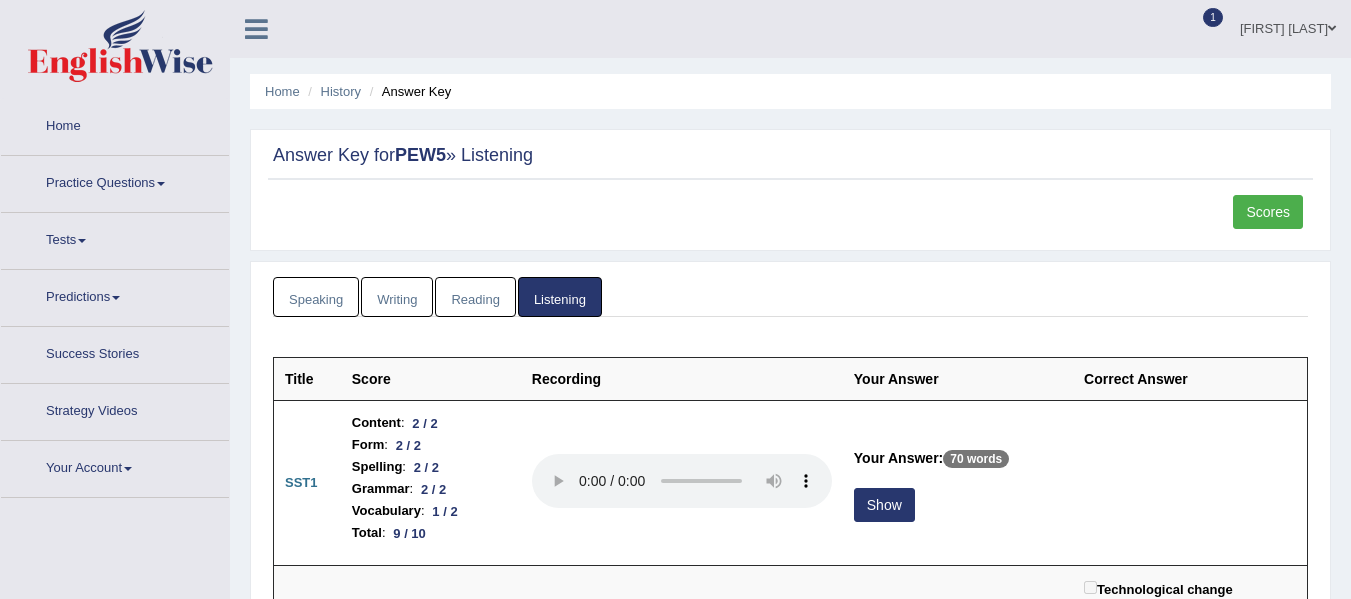 scroll, scrollTop: 524, scrollLeft: 0, axis: vertical 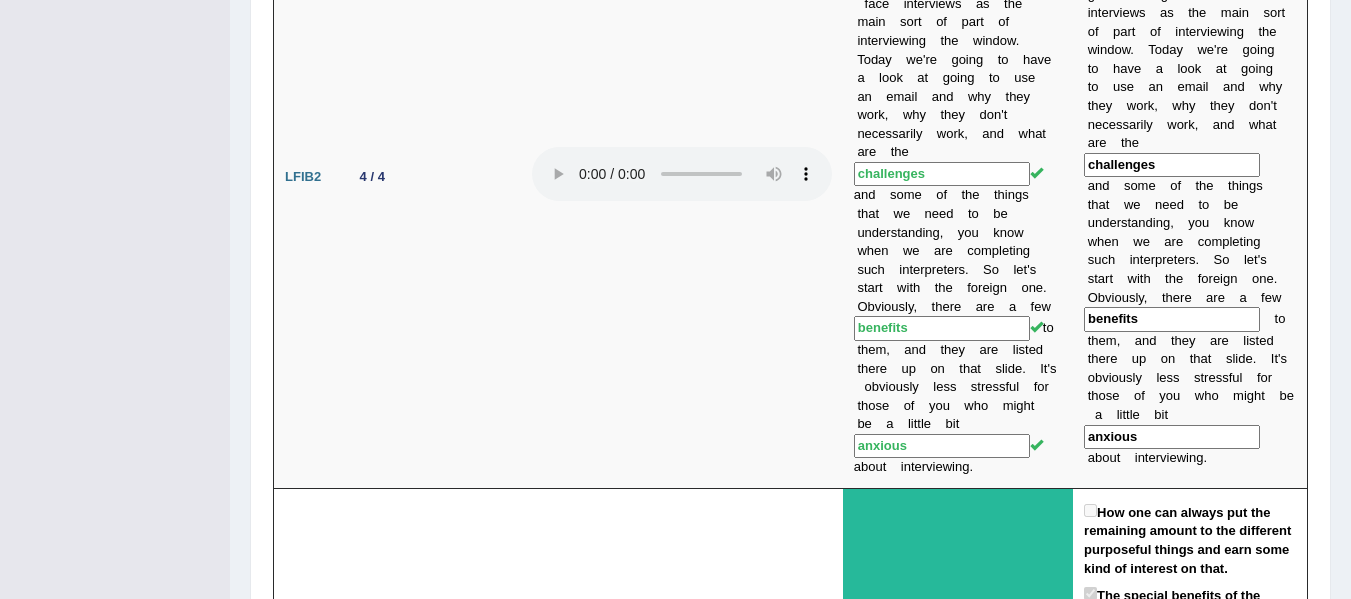 drag, startPoint x: 1356, startPoint y: 129, endPoint x: 1359, endPoint y: 255, distance: 126.035706 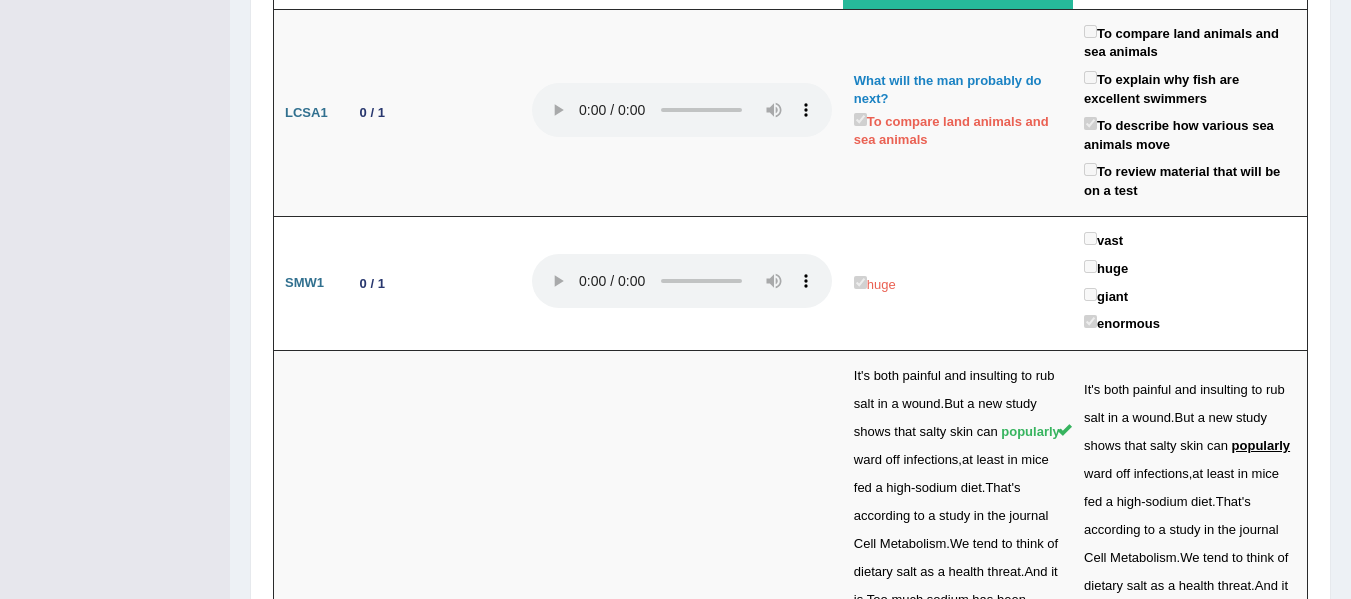 scroll, scrollTop: 2587, scrollLeft: 0, axis: vertical 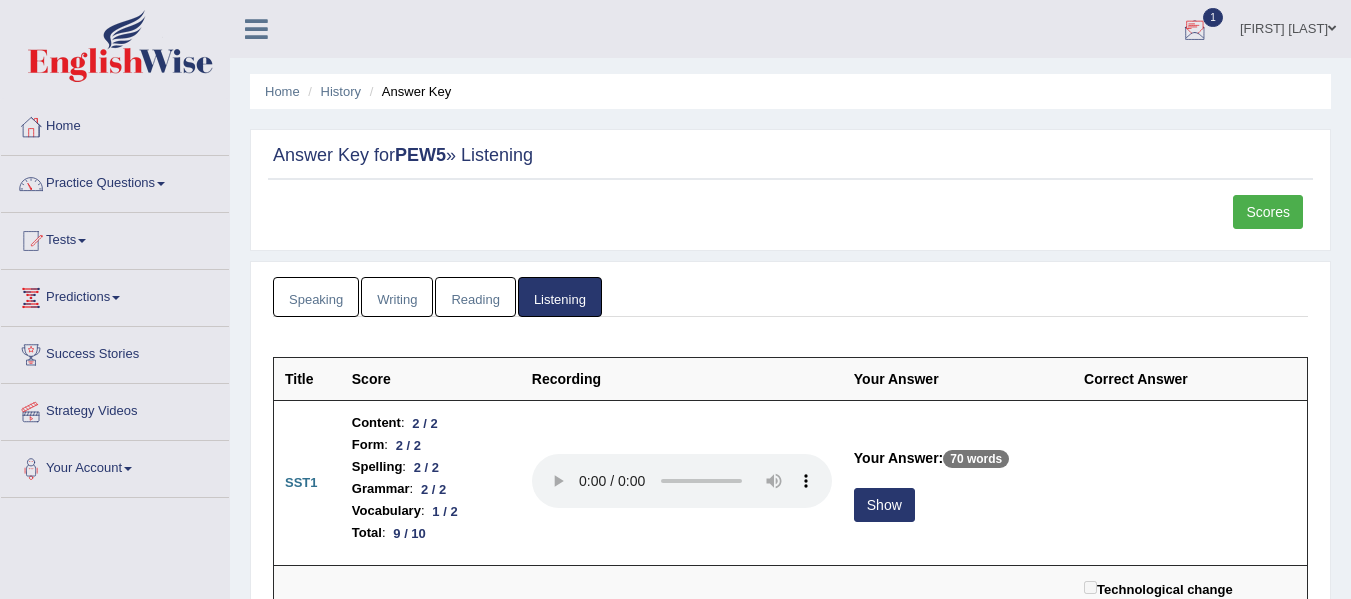 click at bounding box center (1195, 30) 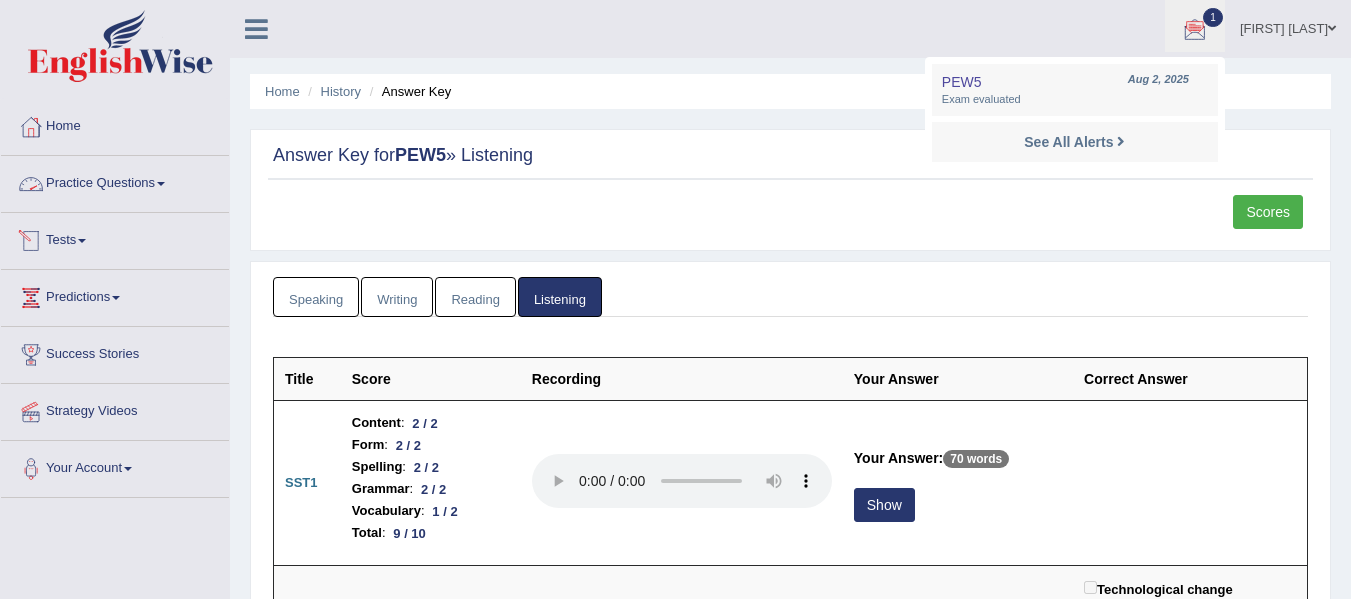 click on "Tests" at bounding box center (115, 238) 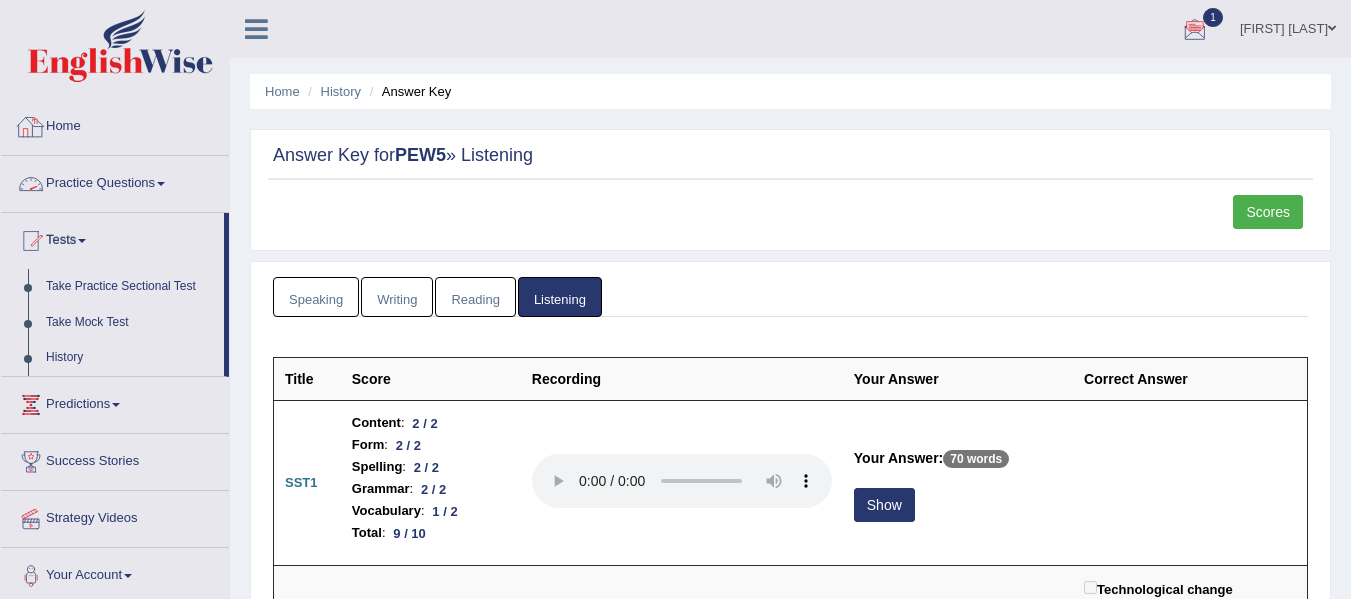 click on "Home" at bounding box center [115, 124] 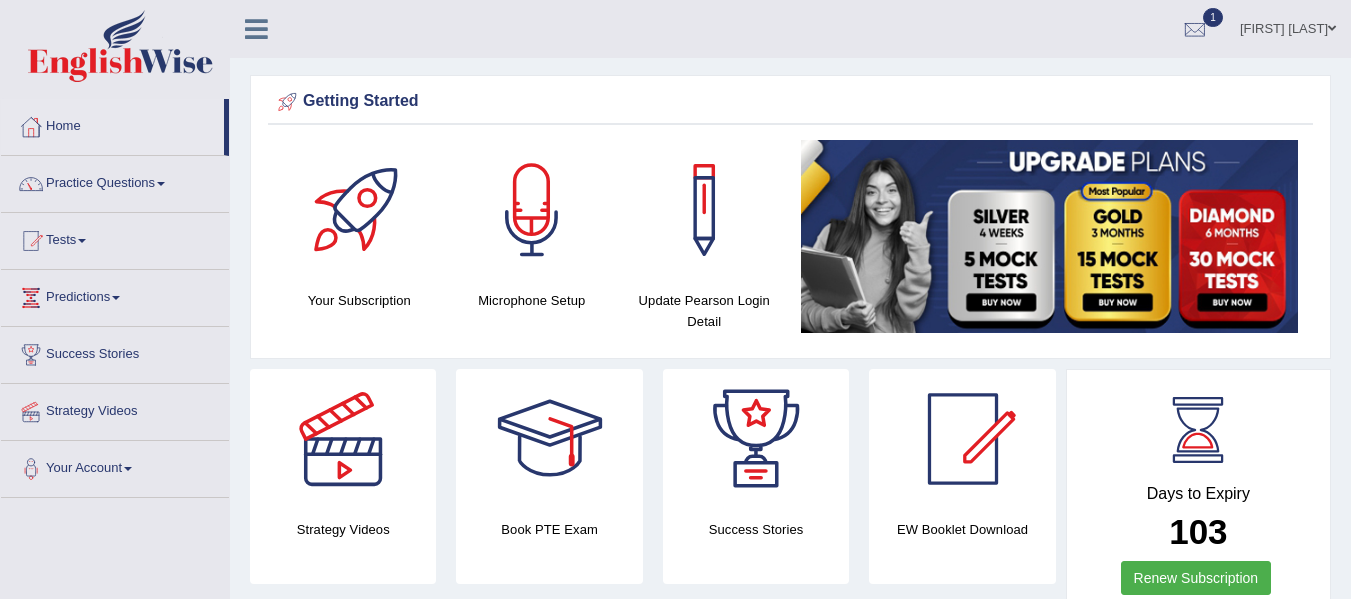 scroll, scrollTop: 0, scrollLeft: 0, axis: both 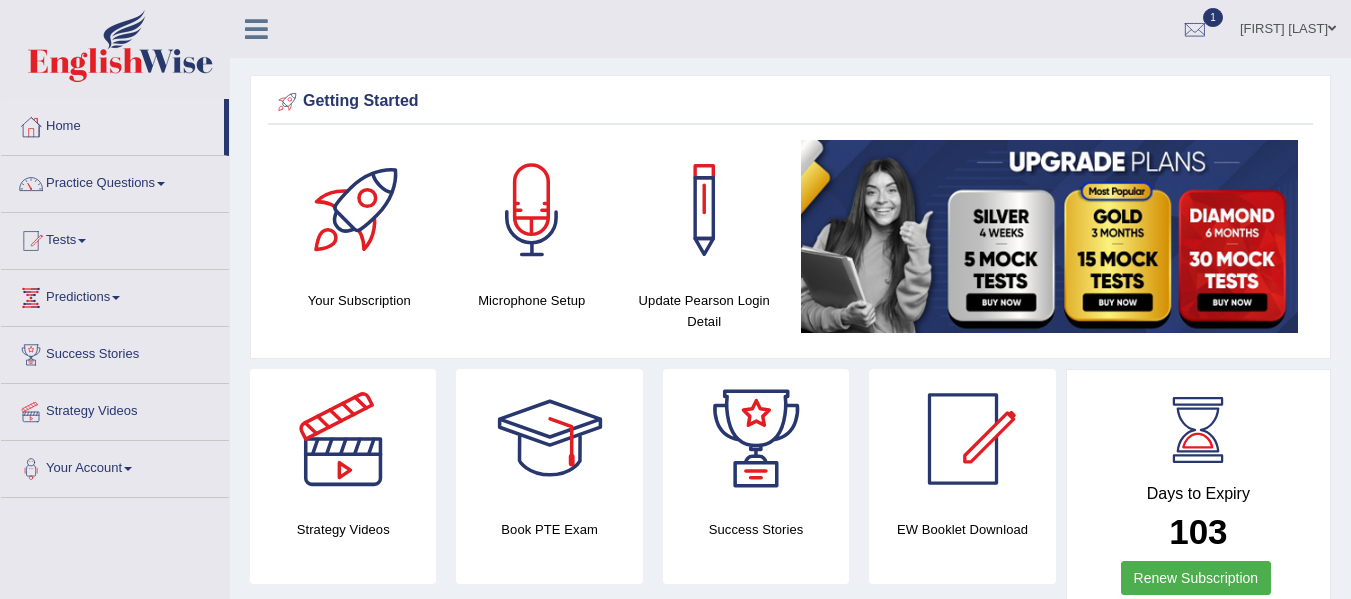 click on "[FIRST] [LAST]" at bounding box center (1288, 26) 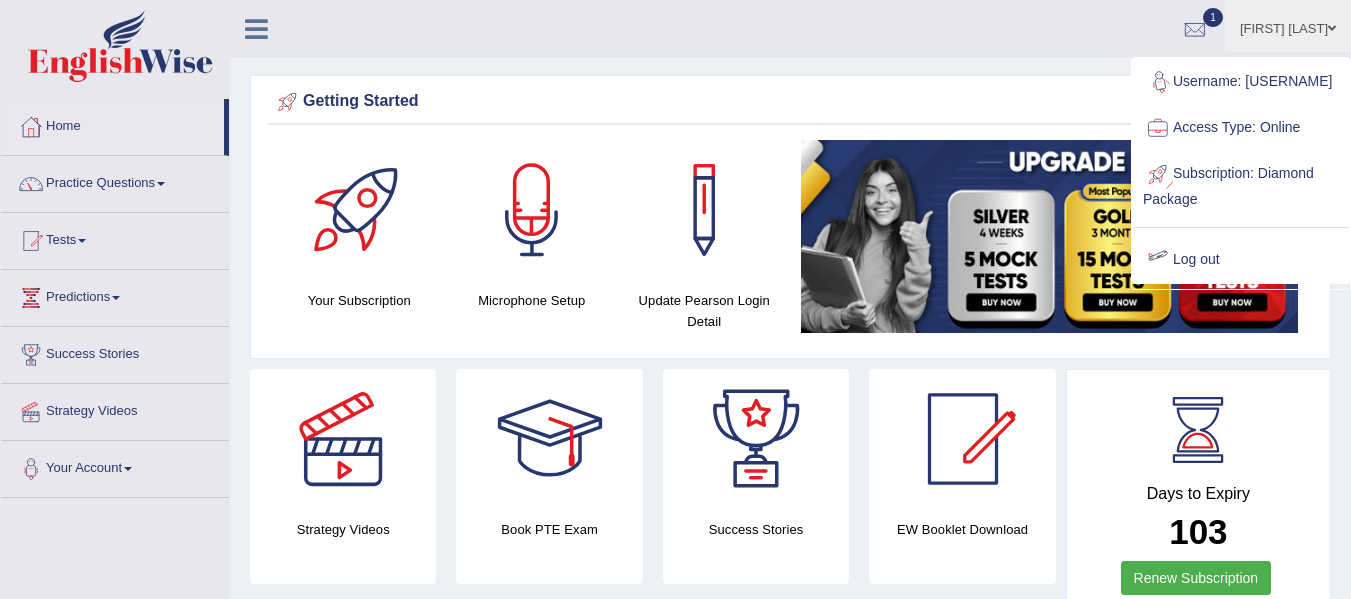 click on "Log out" at bounding box center (1241, 260) 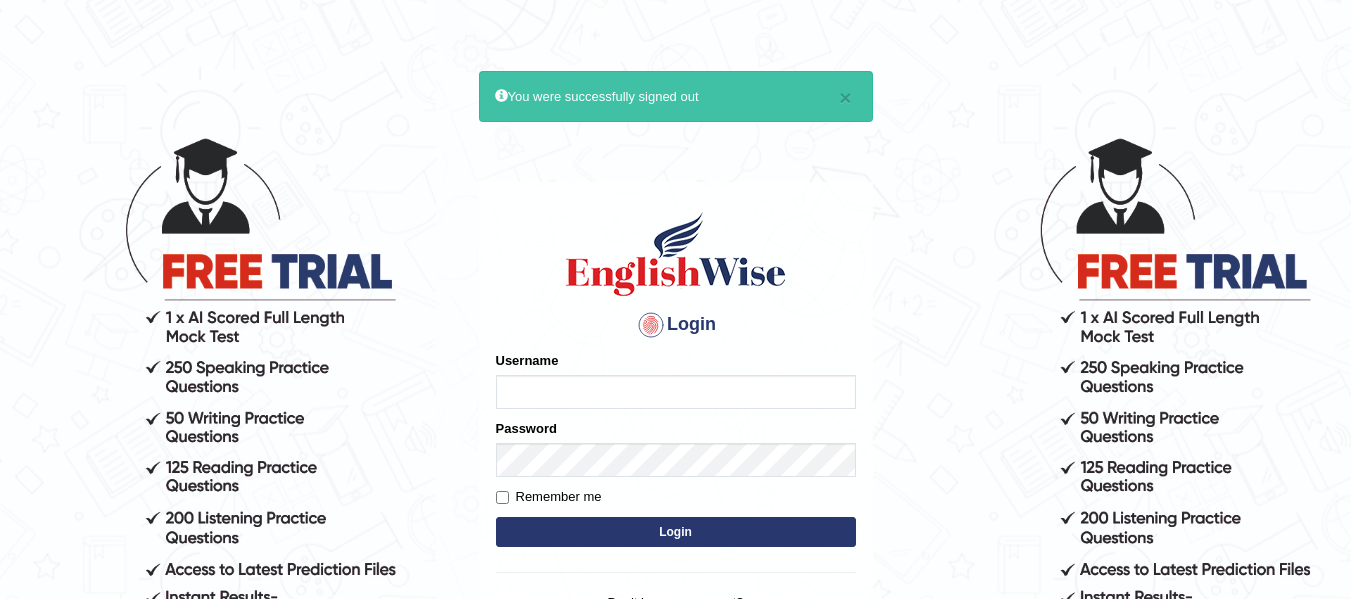 scroll, scrollTop: 0, scrollLeft: 0, axis: both 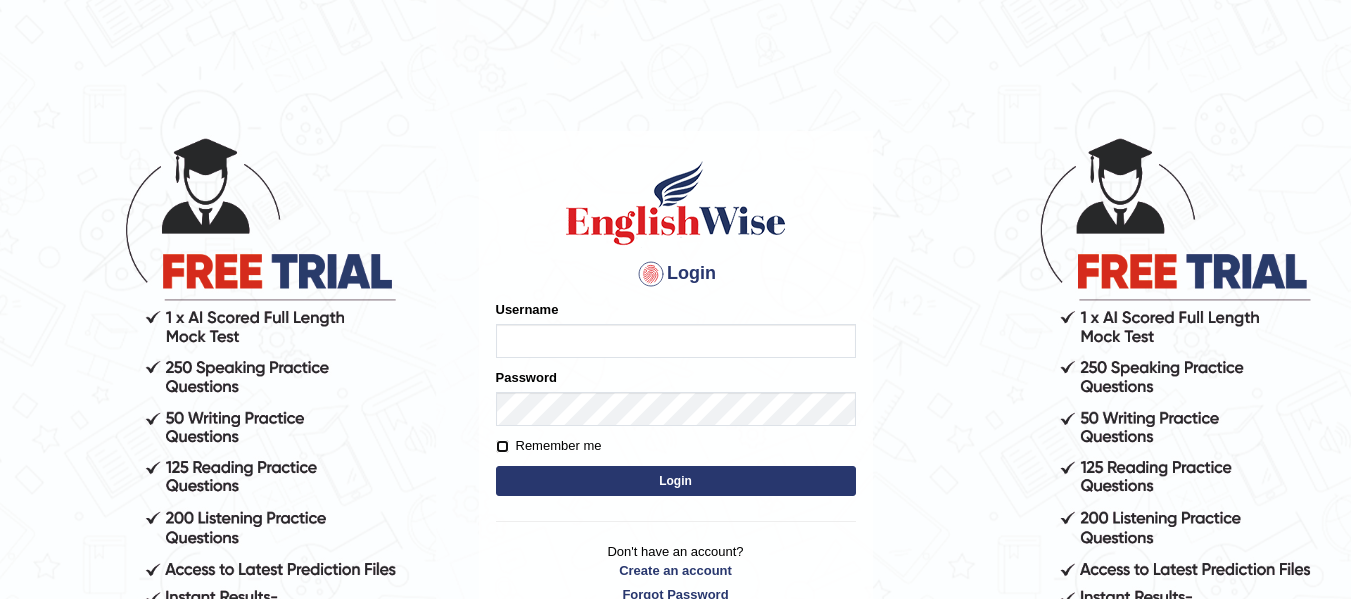 click on "Please fix the following errors:
Username
Password
Remember me
Login" at bounding box center (676, 400) 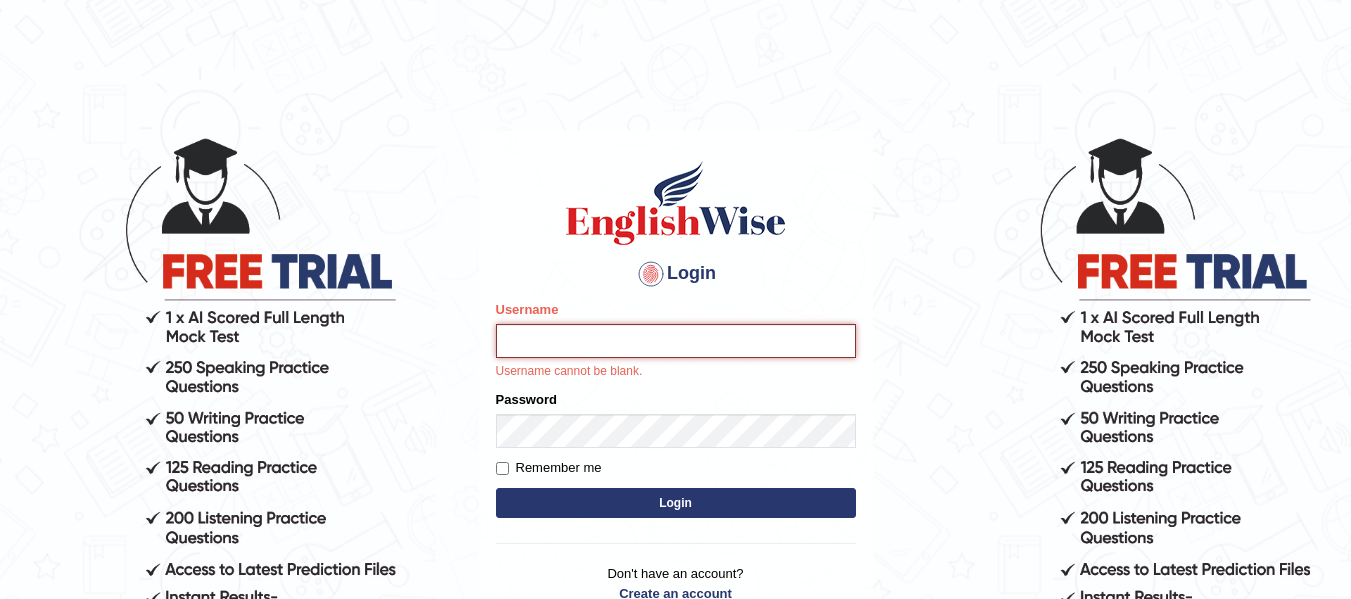 click on "Username" at bounding box center (676, 341) 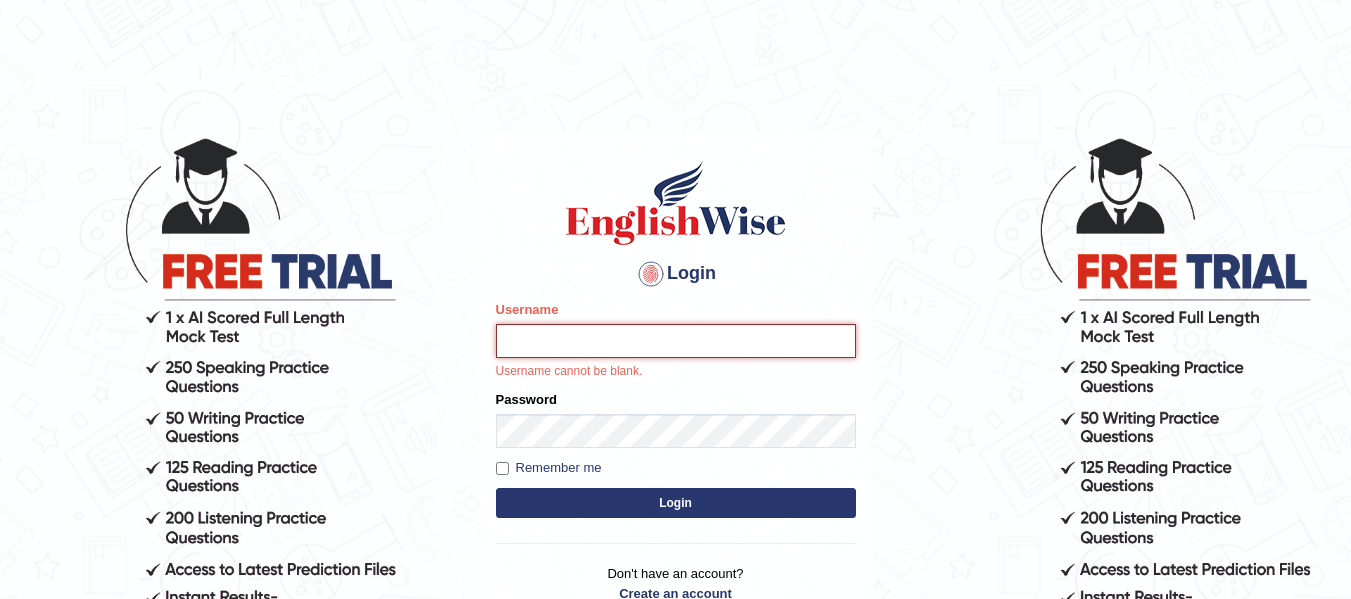 type on "vanita_parramatta" 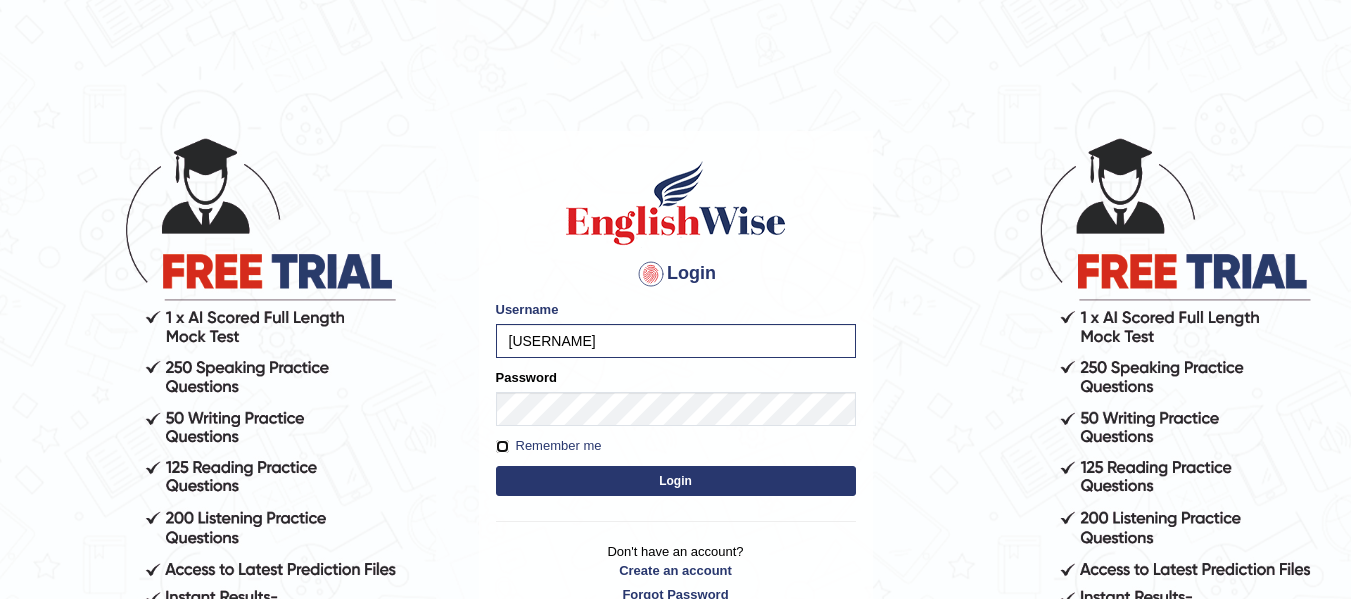 click on "Remember me" at bounding box center (502, 446) 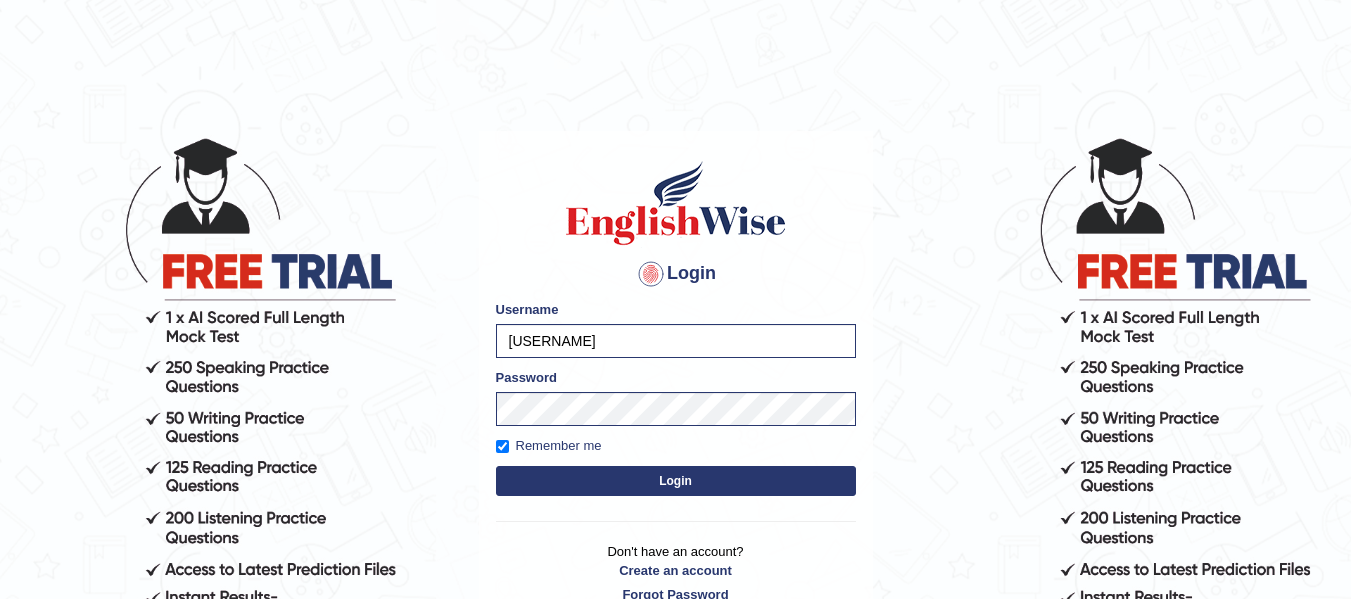click on "Login" at bounding box center (676, 481) 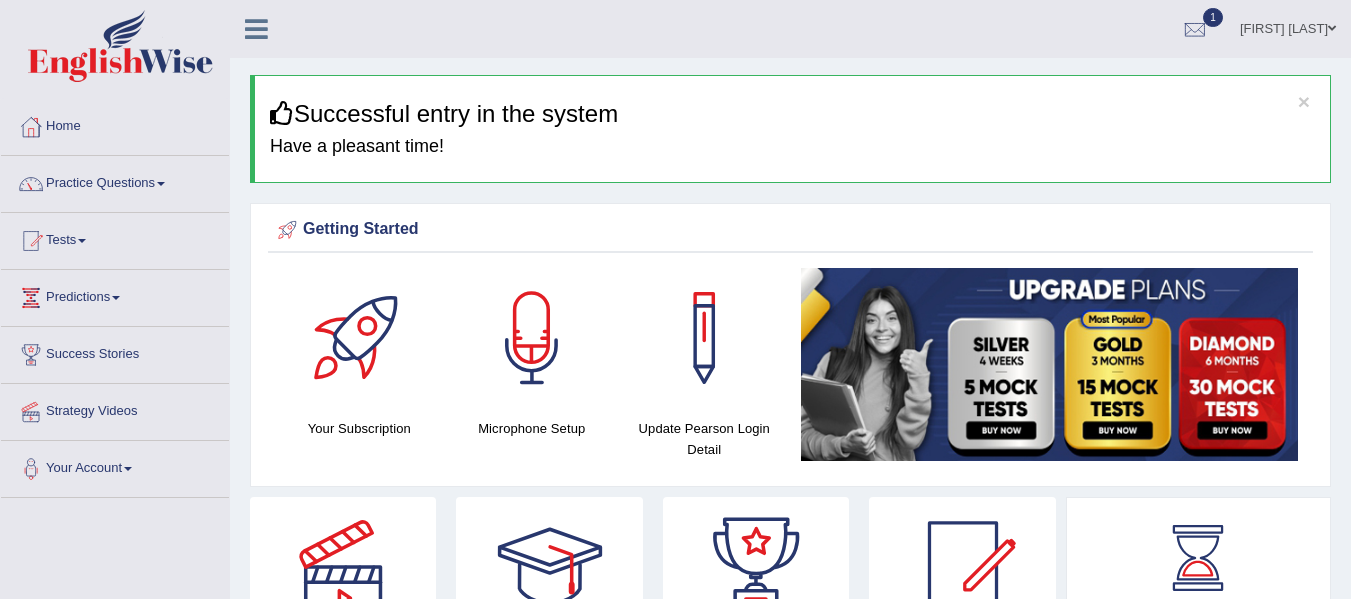 scroll, scrollTop: 0, scrollLeft: 0, axis: both 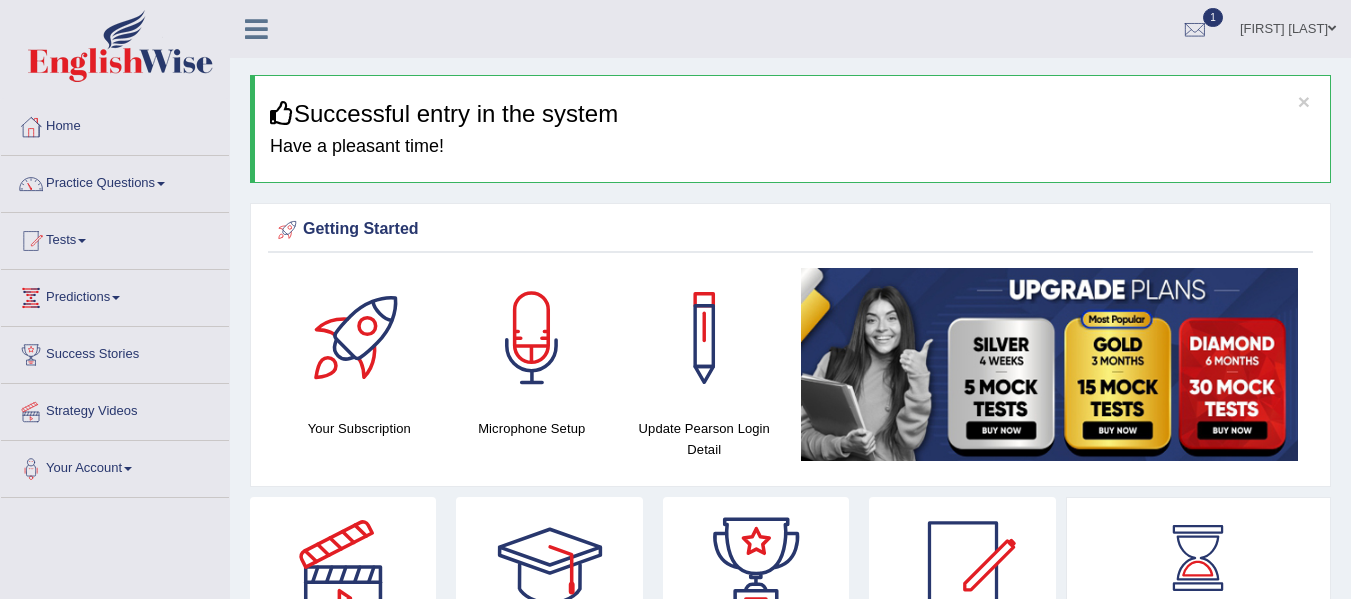 click on "[FIRST] [LAST]" at bounding box center [1288, 26] 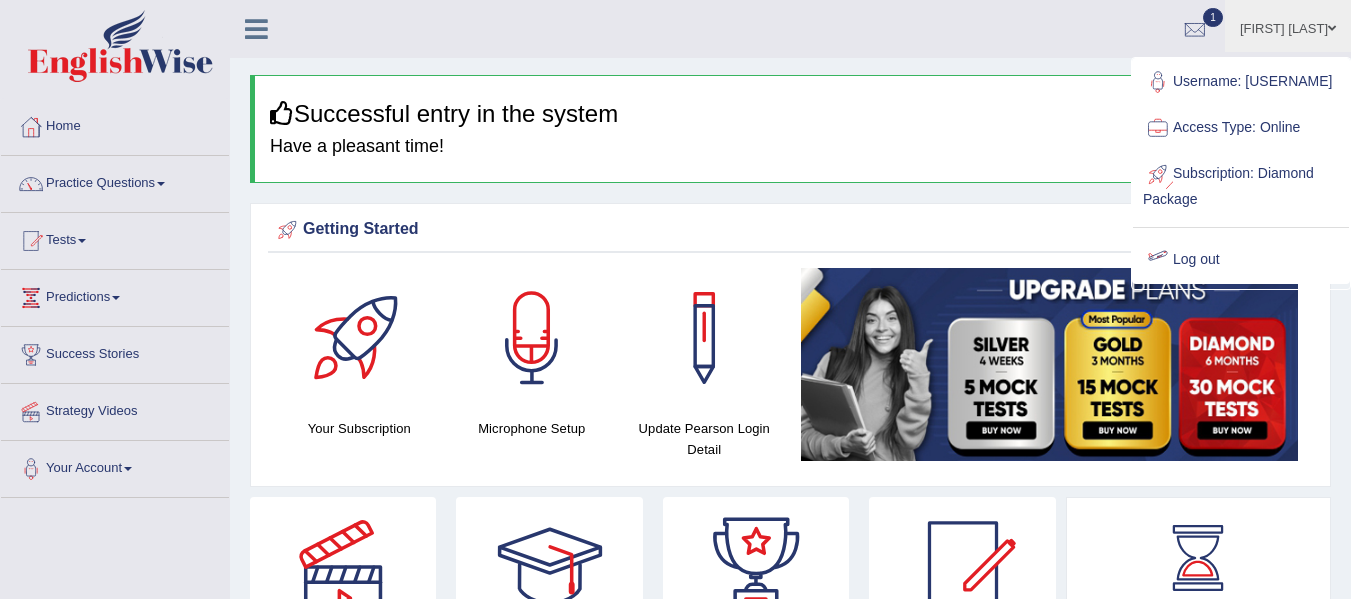 click on "Log out" at bounding box center [1241, 260] 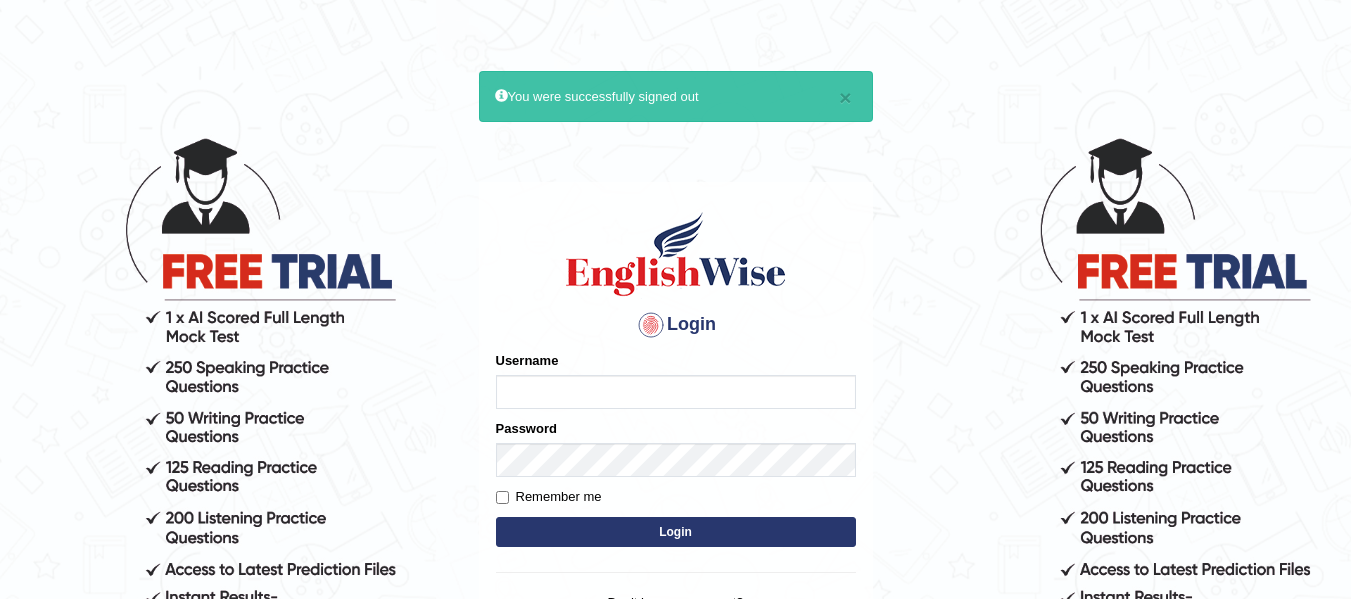 scroll, scrollTop: 0, scrollLeft: 0, axis: both 